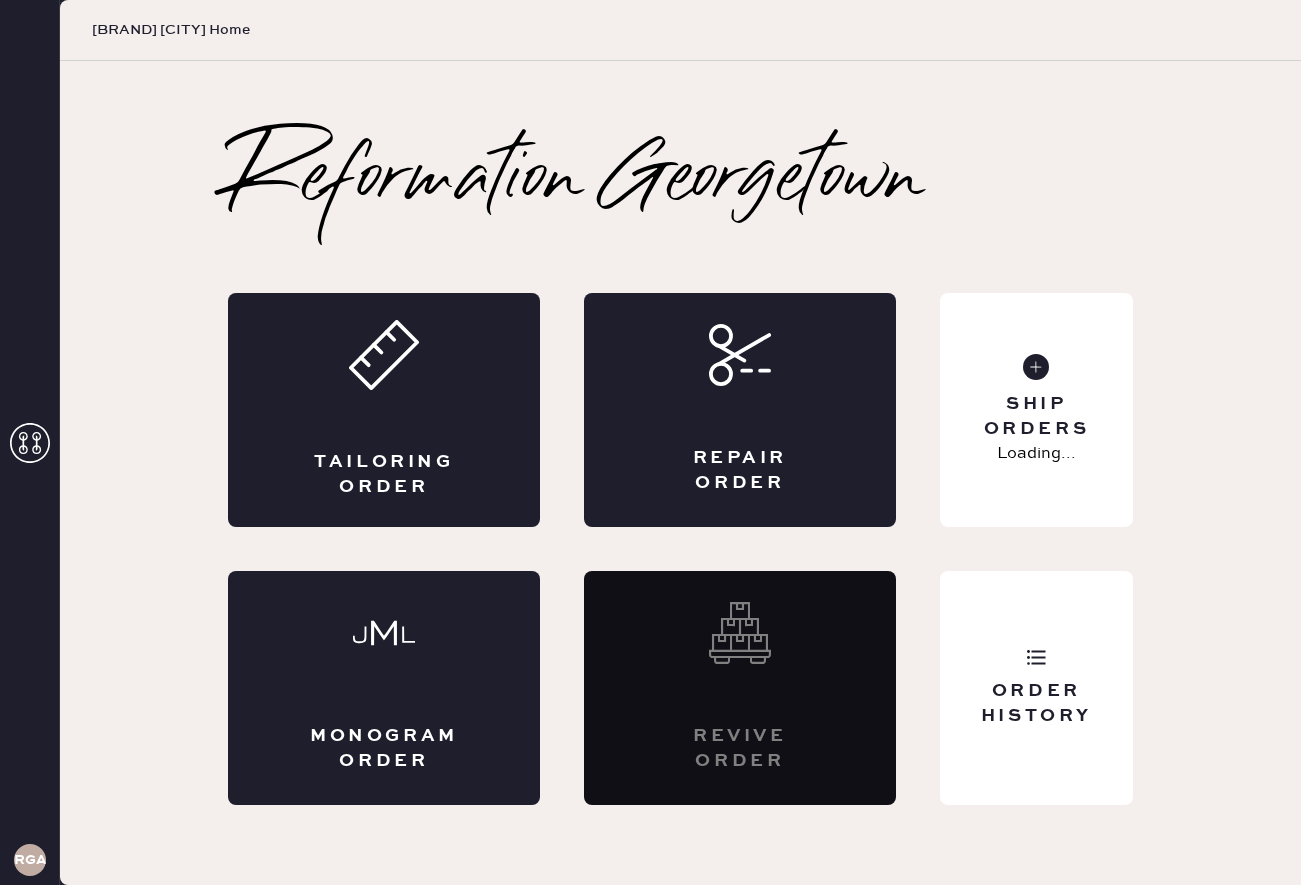 scroll, scrollTop: 0, scrollLeft: 0, axis: both 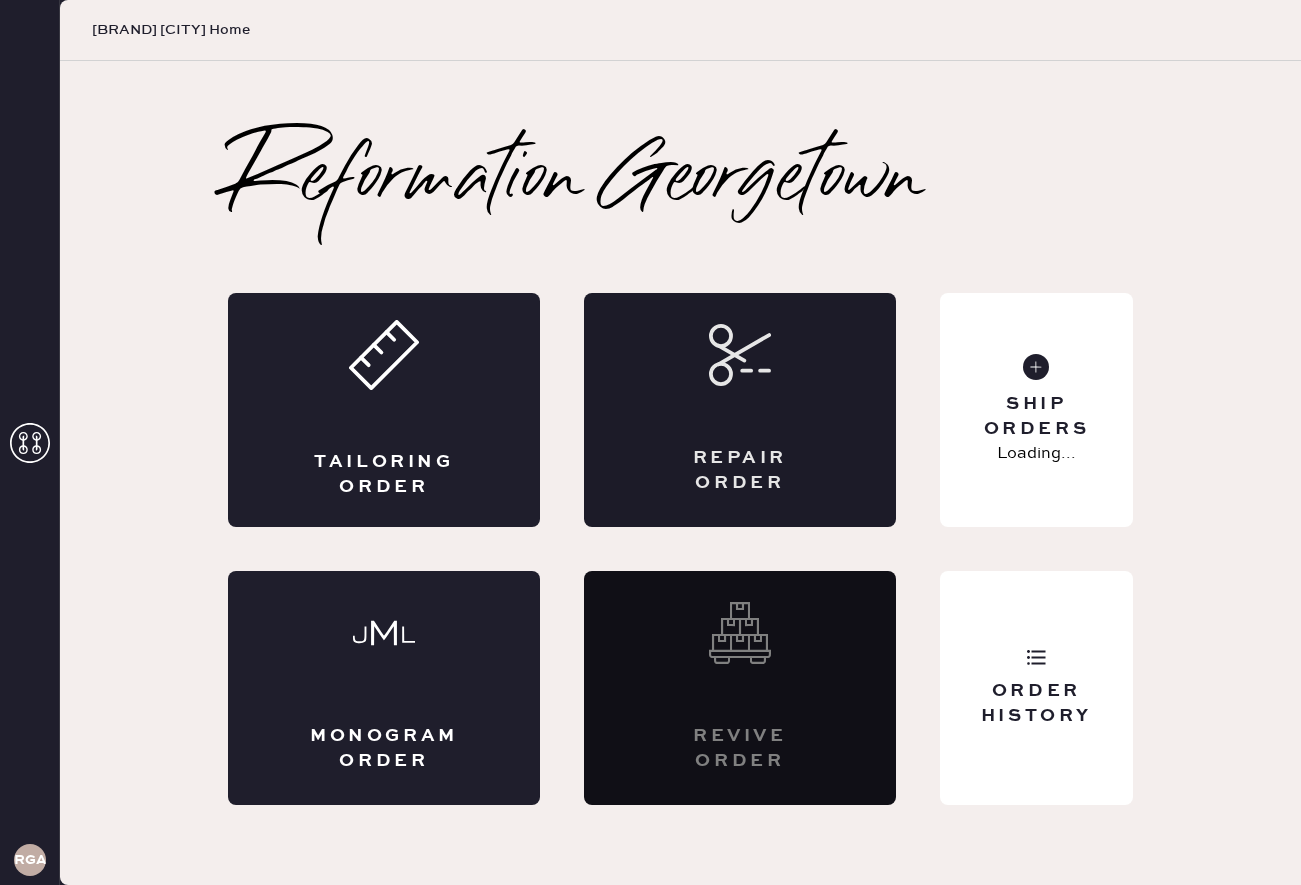 click on "Repair Order" at bounding box center (740, 410) 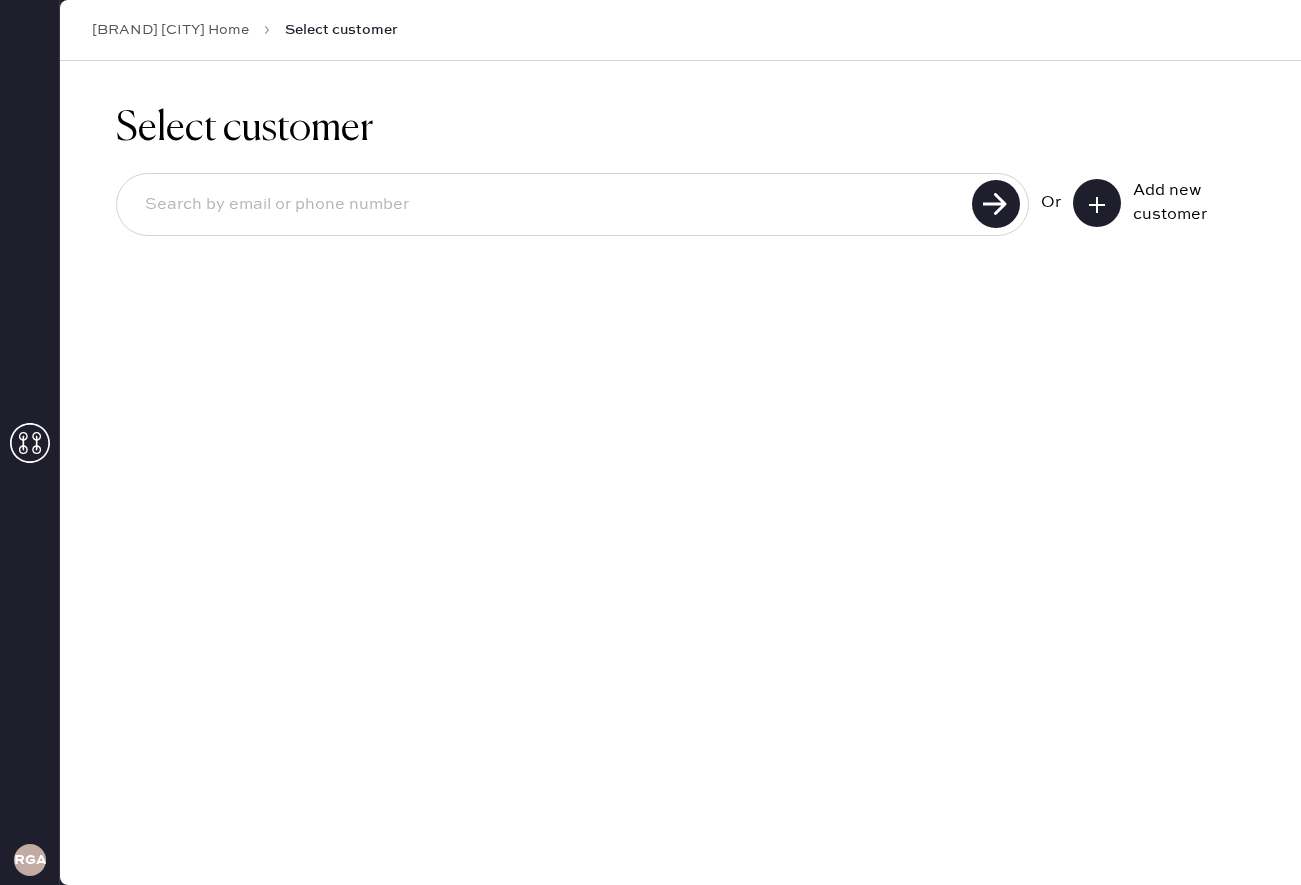 click 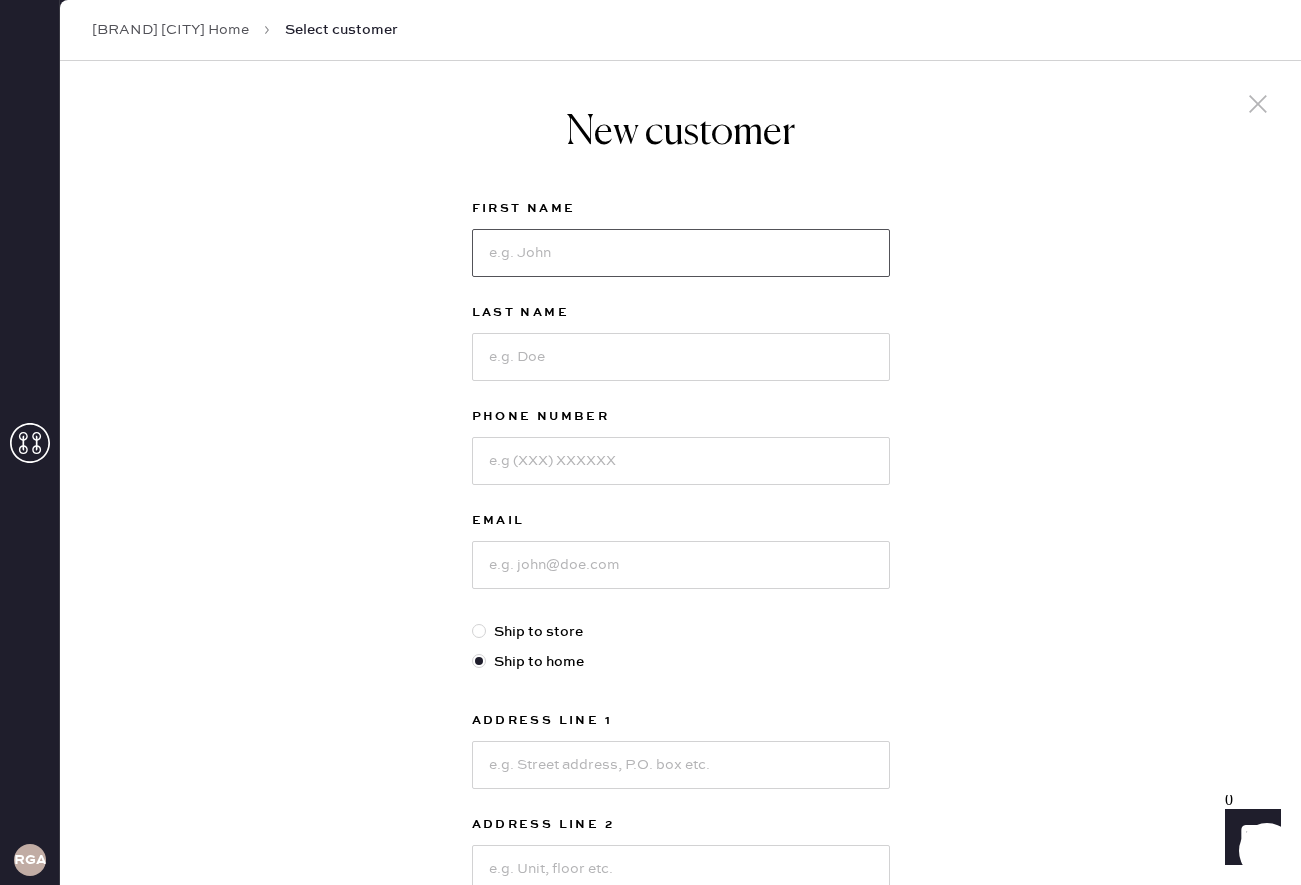 click at bounding box center [681, 253] 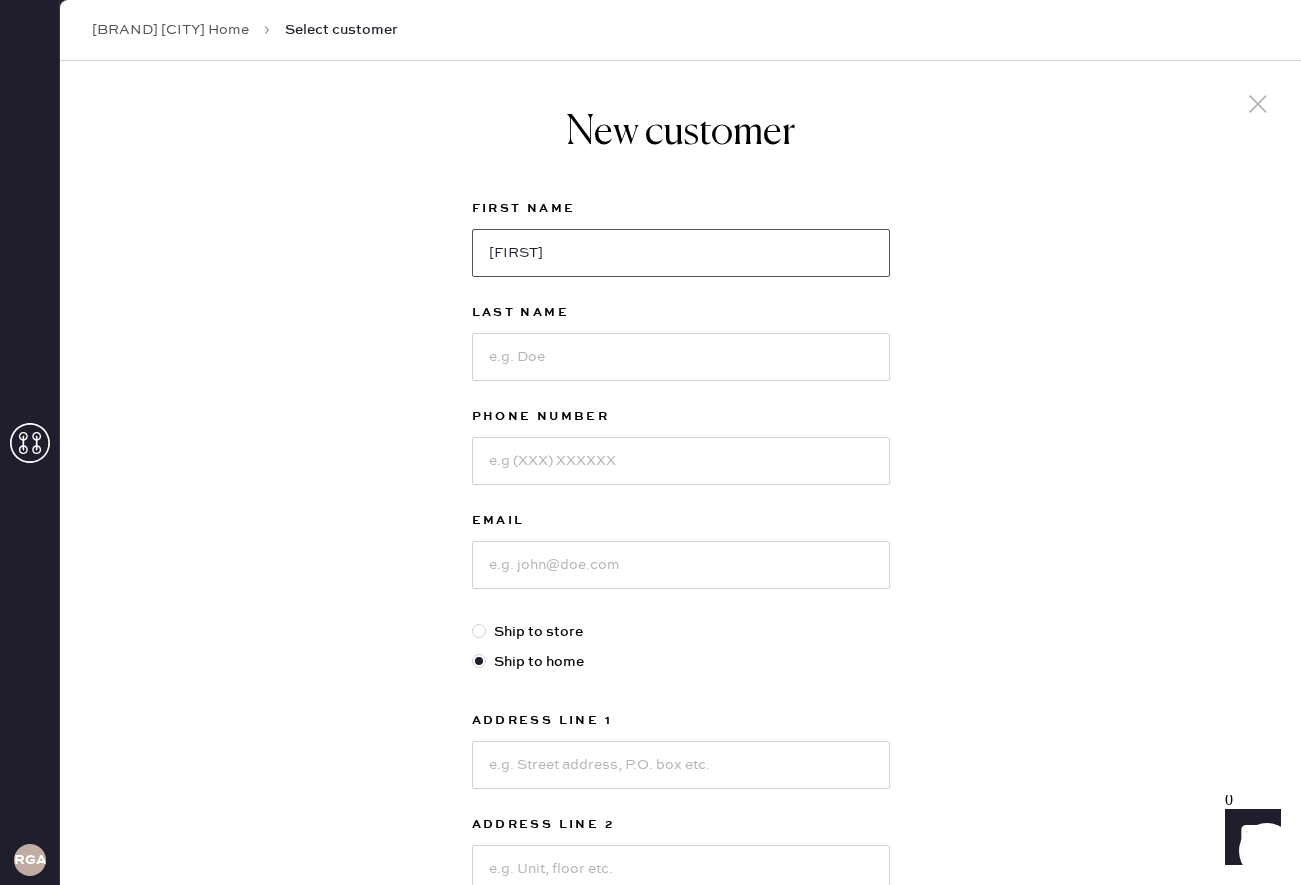 type on "[FIRST]" 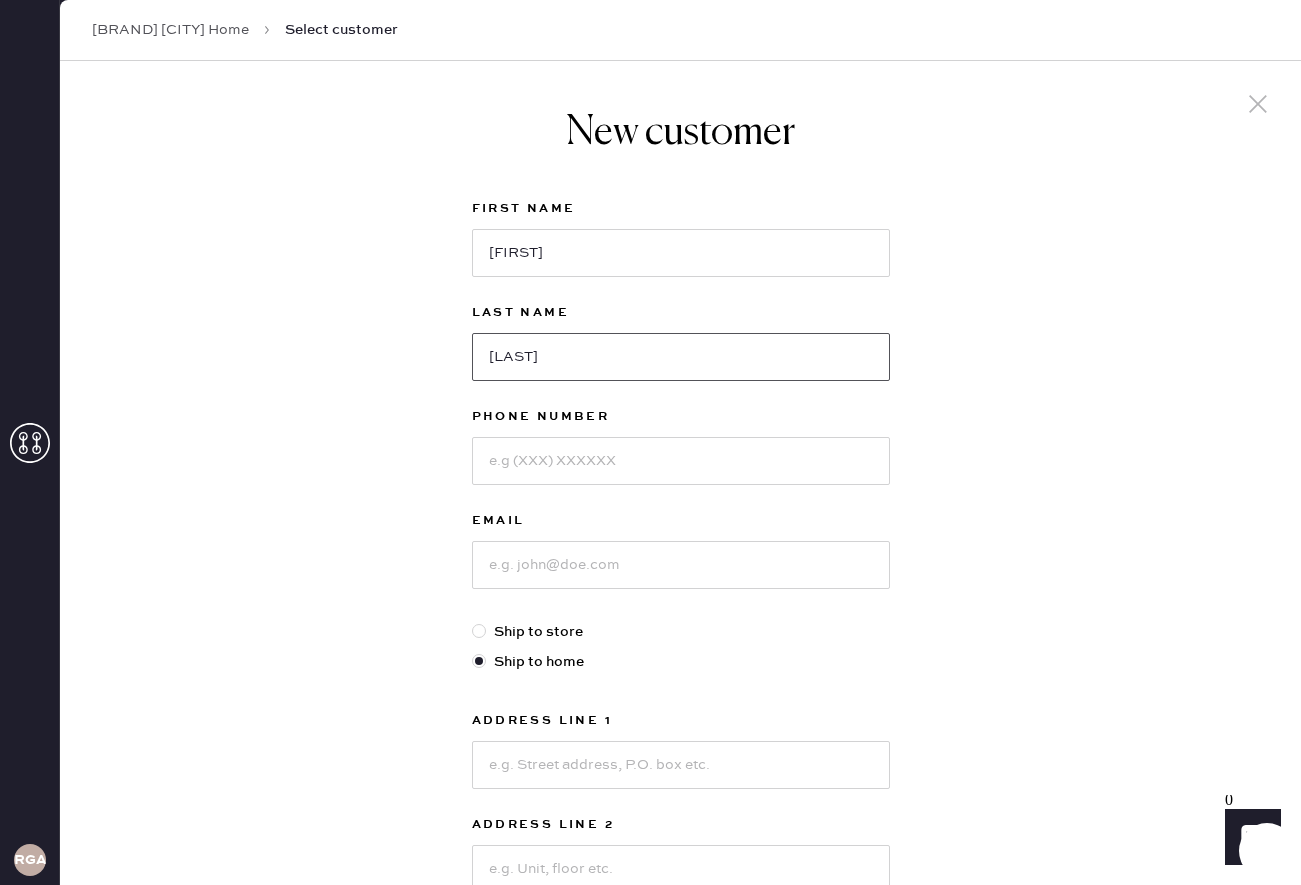 type on "[LAST]" 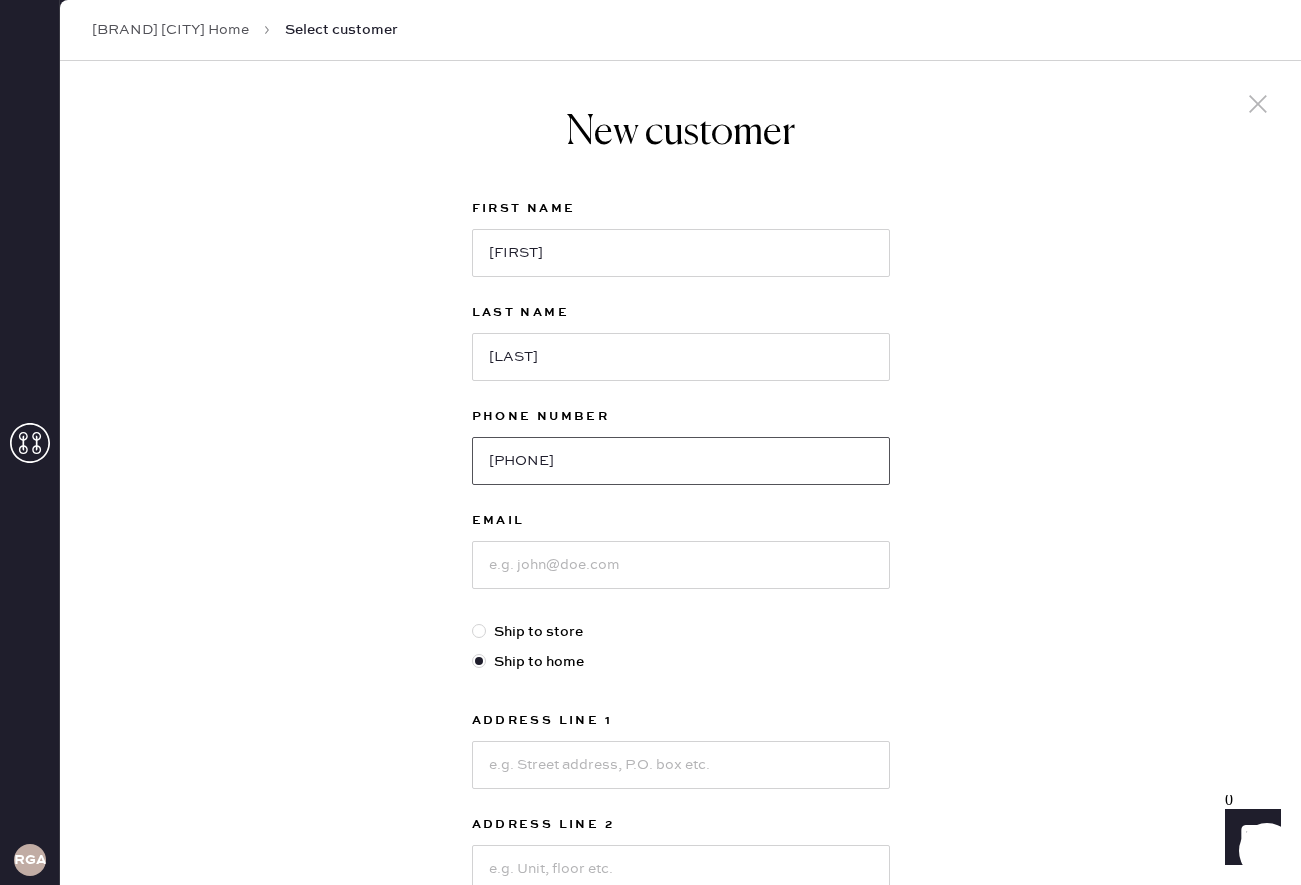 type on "[PHONE]" 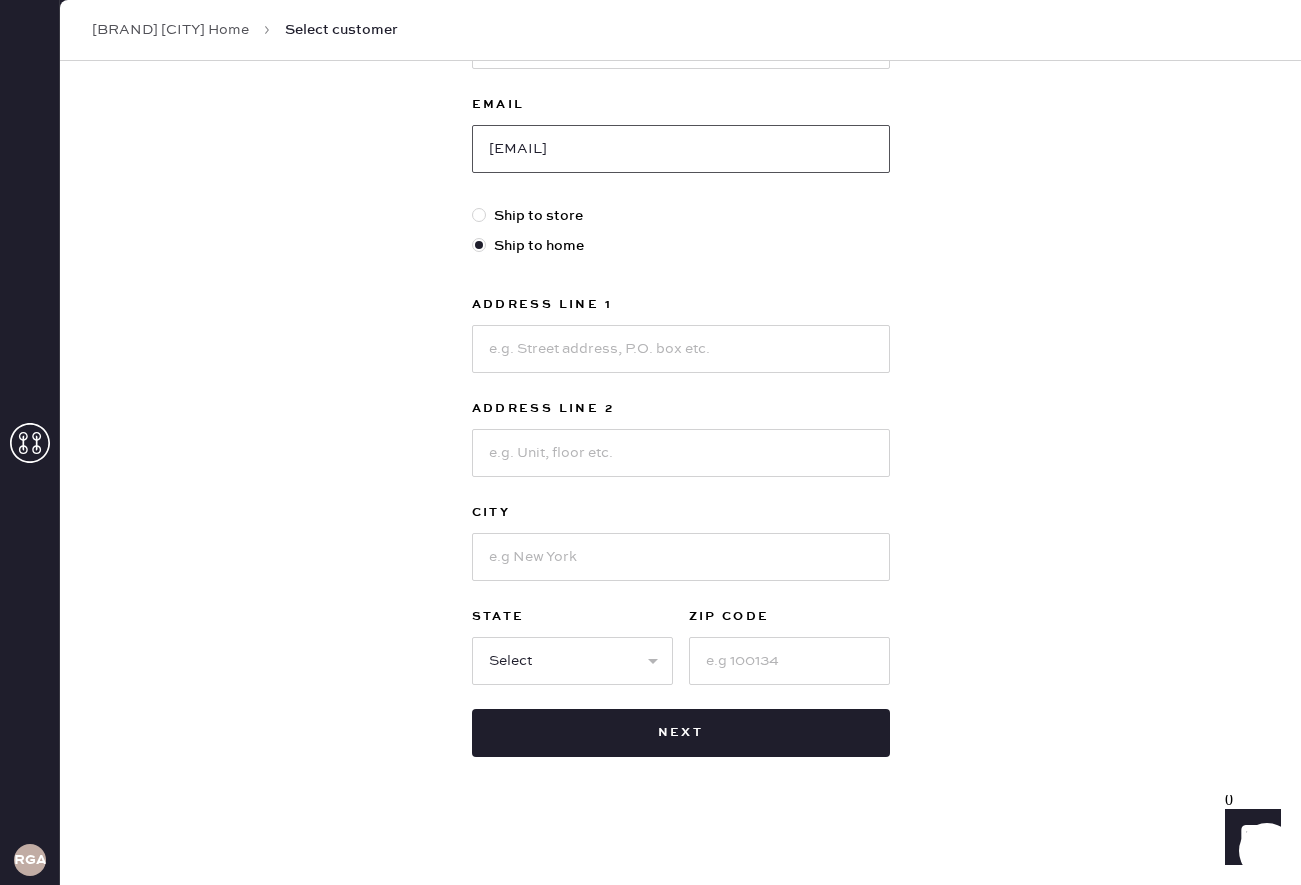 scroll, scrollTop: 415, scrollLeft: 0, axis: vertical 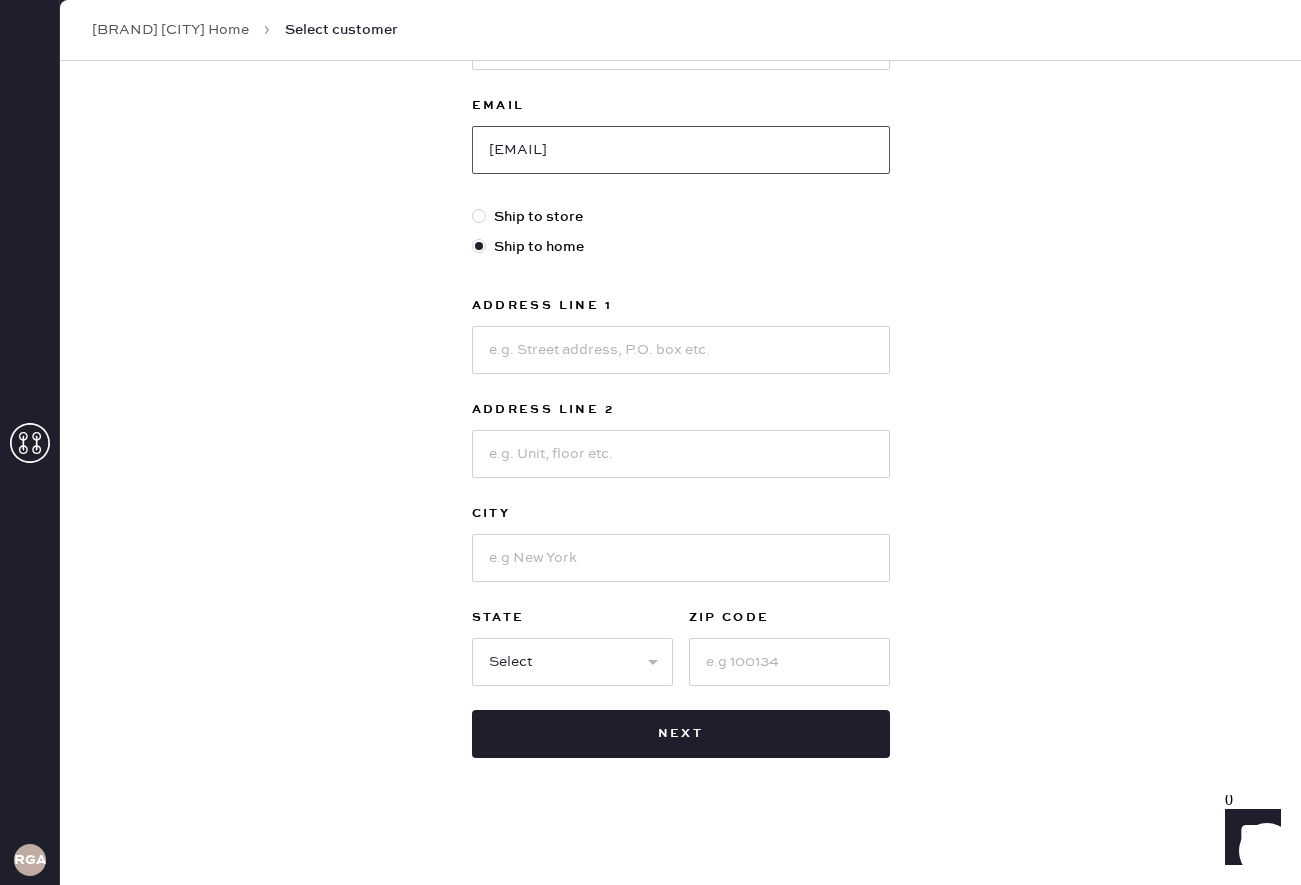 type on "[EMAIL]" 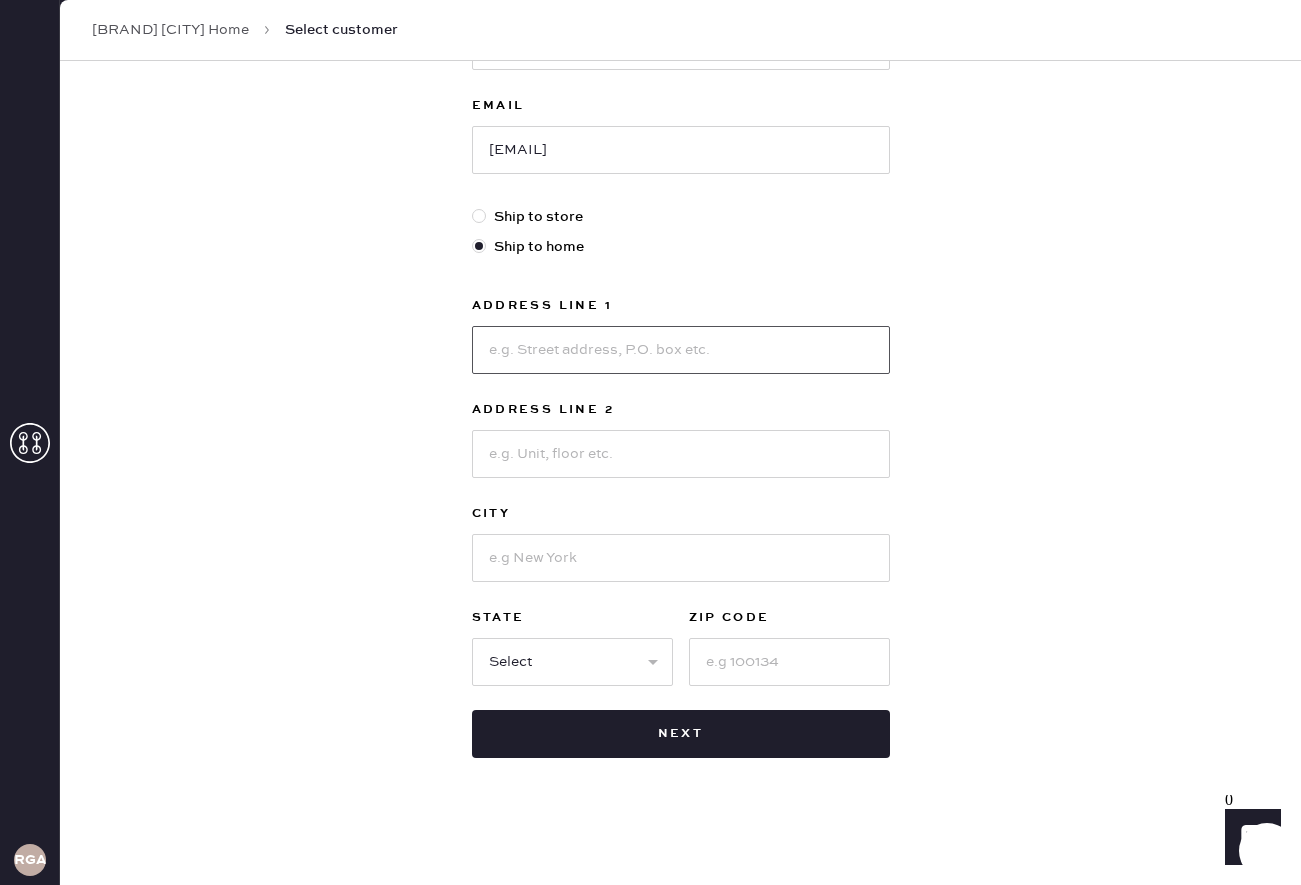 click at bounding box center (681, 350) 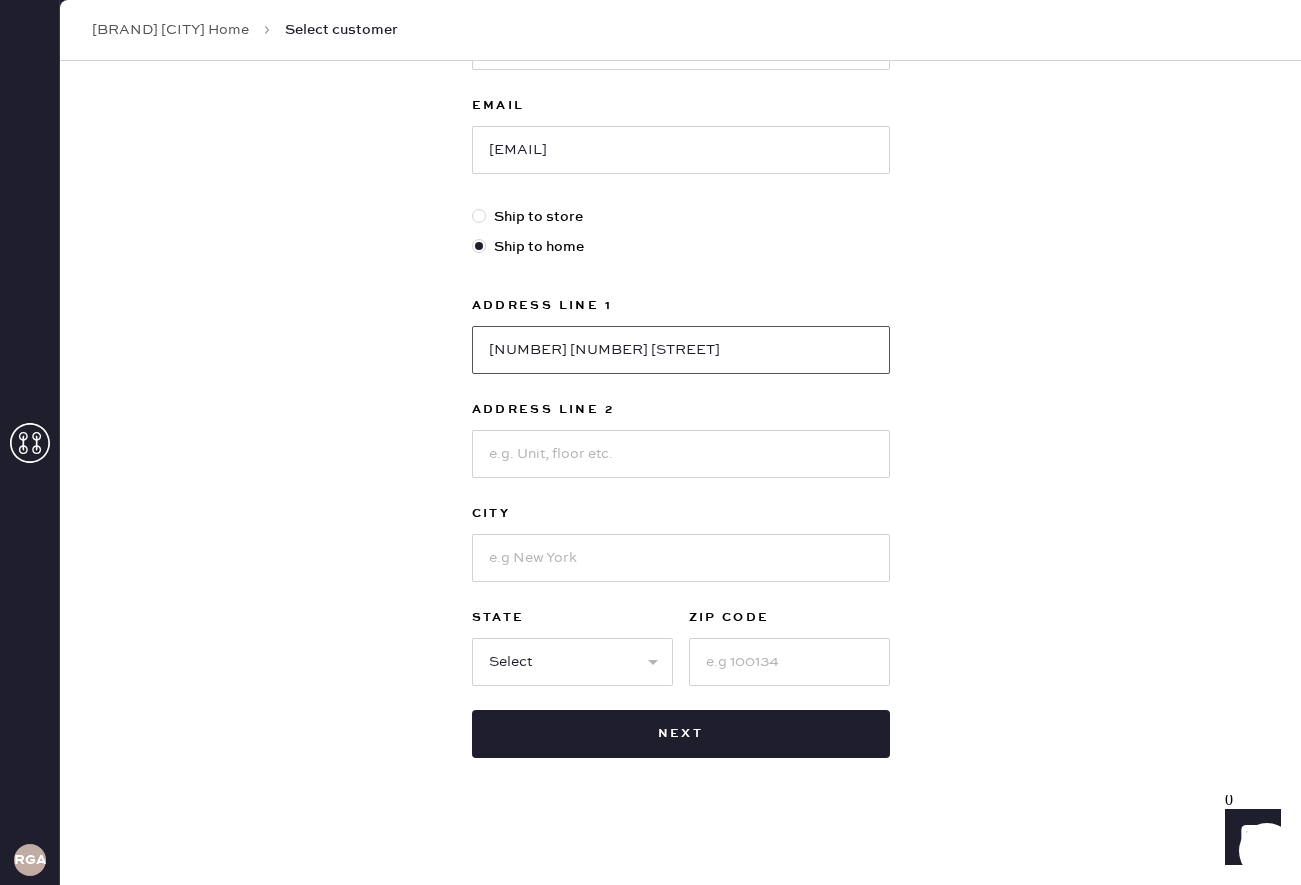 type on "[NUMBER] [NUMBER] [STREET]" 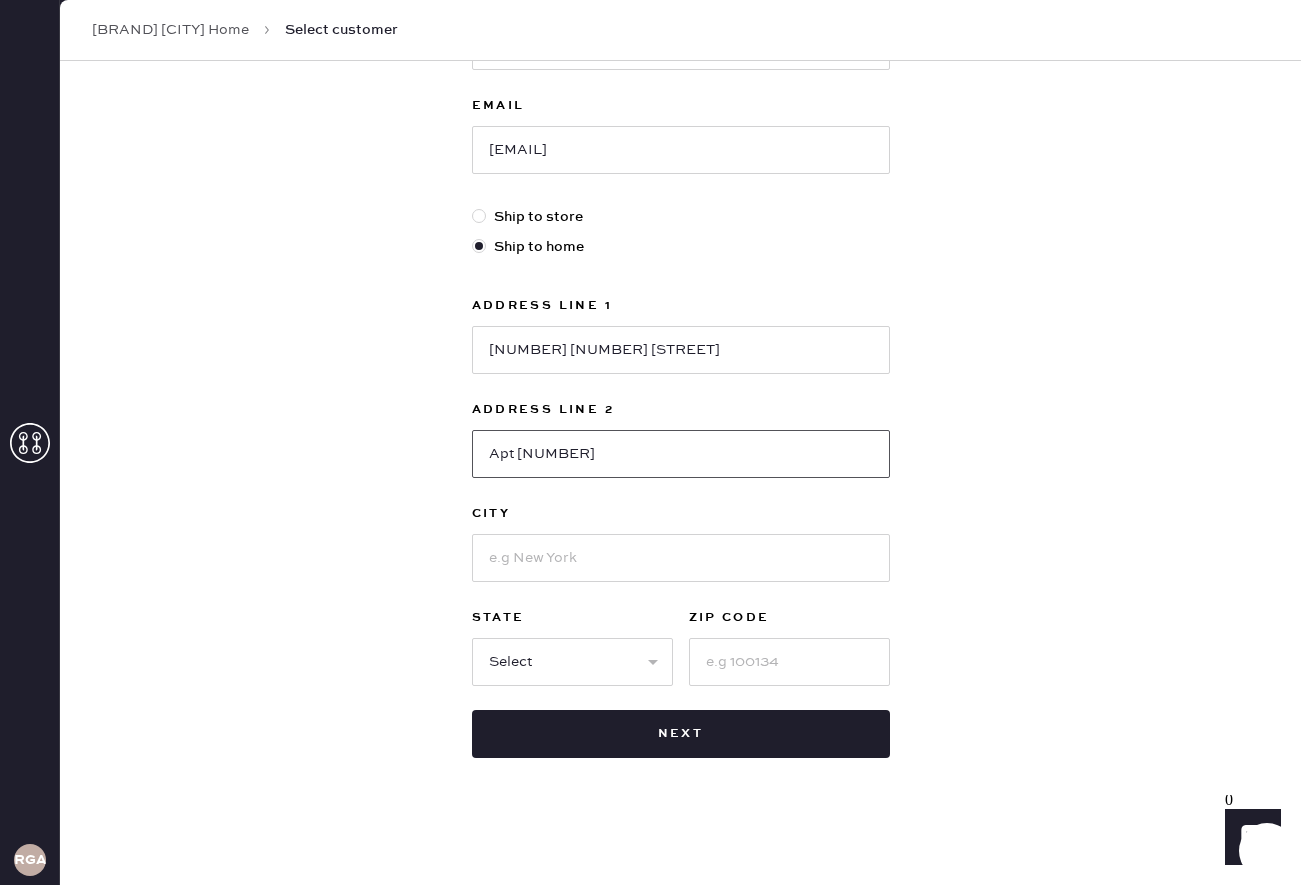 type on "Apt [NUMBER]" 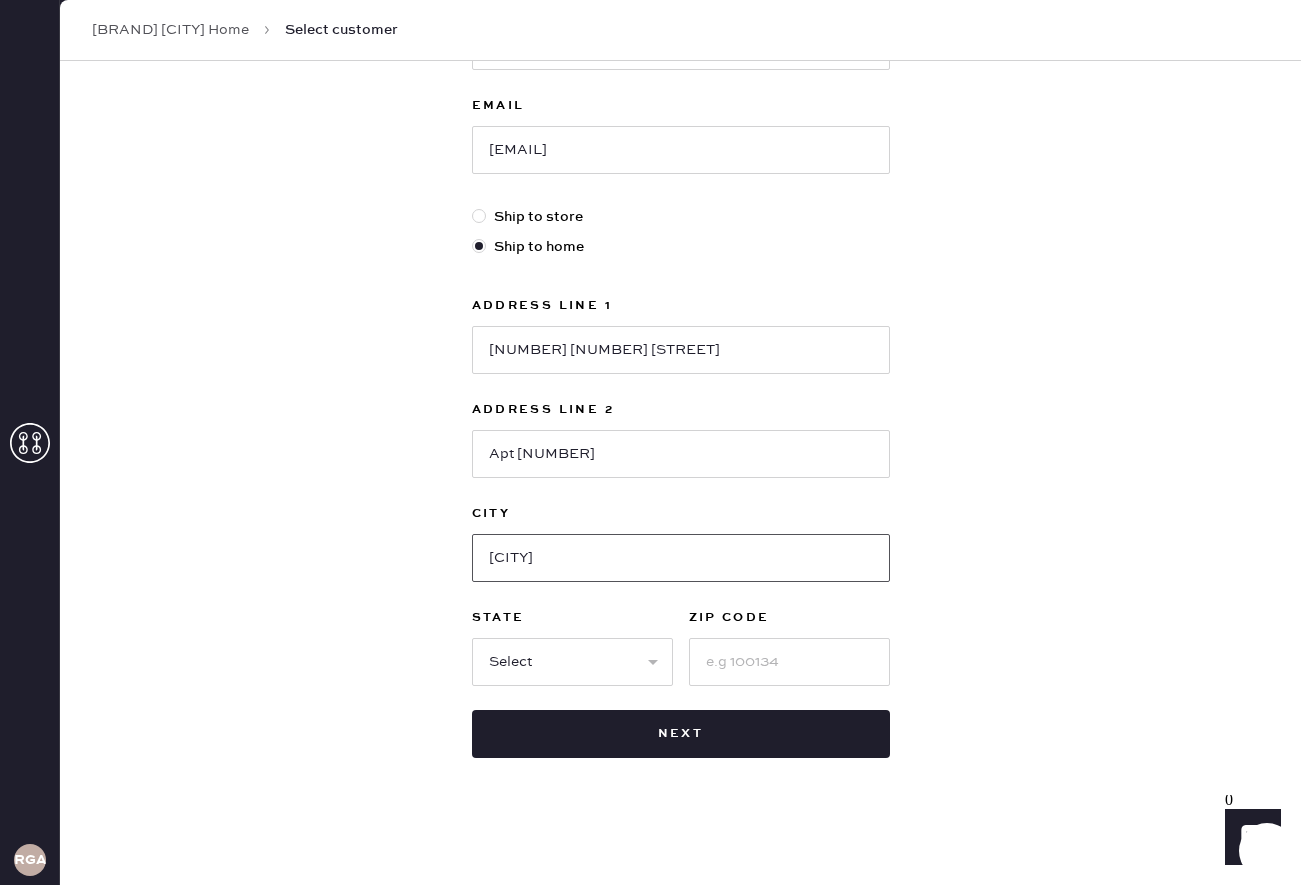 type on "[CITY]" 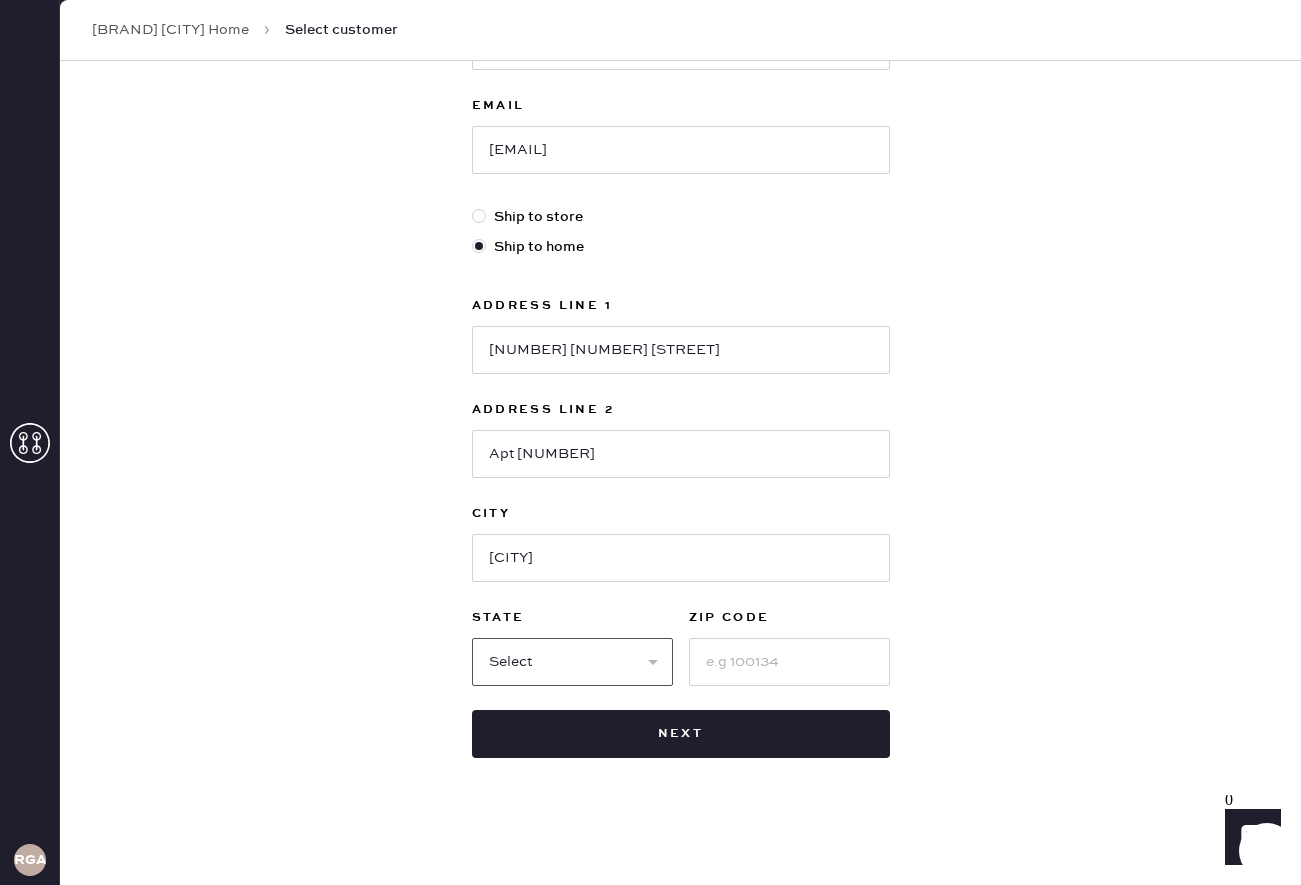 click on "Select AK AL AR AZ CA CO CT DC DE FL GA HI IA ID IL IN KS KY LA MA MD ME MI MN MO MS MT NC ND NE NH NJ NM NV NY OH OK OR PA RI SC SD TN TX UT VA VT WA WI WV WY" at bounding box center [572, 662] 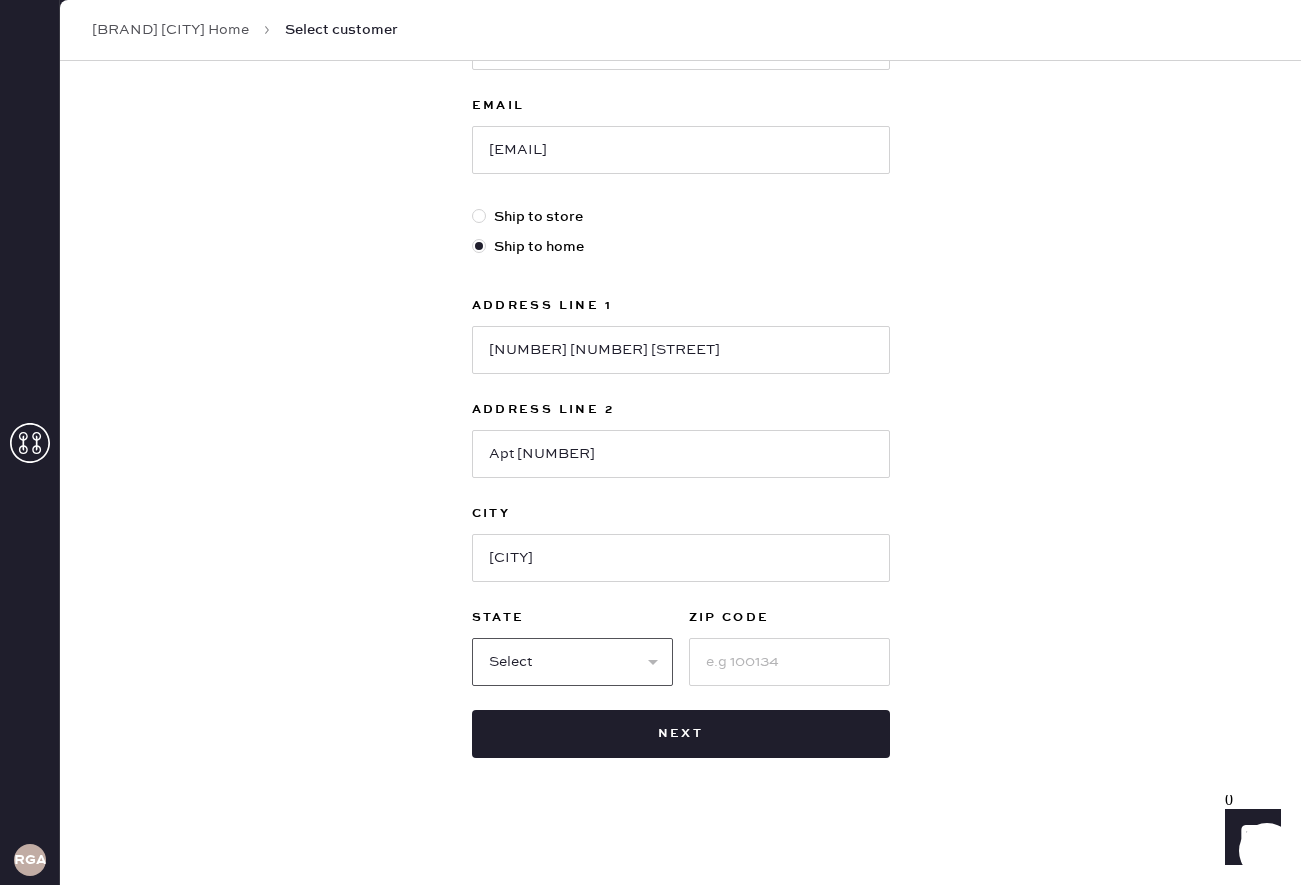 select on "VA" 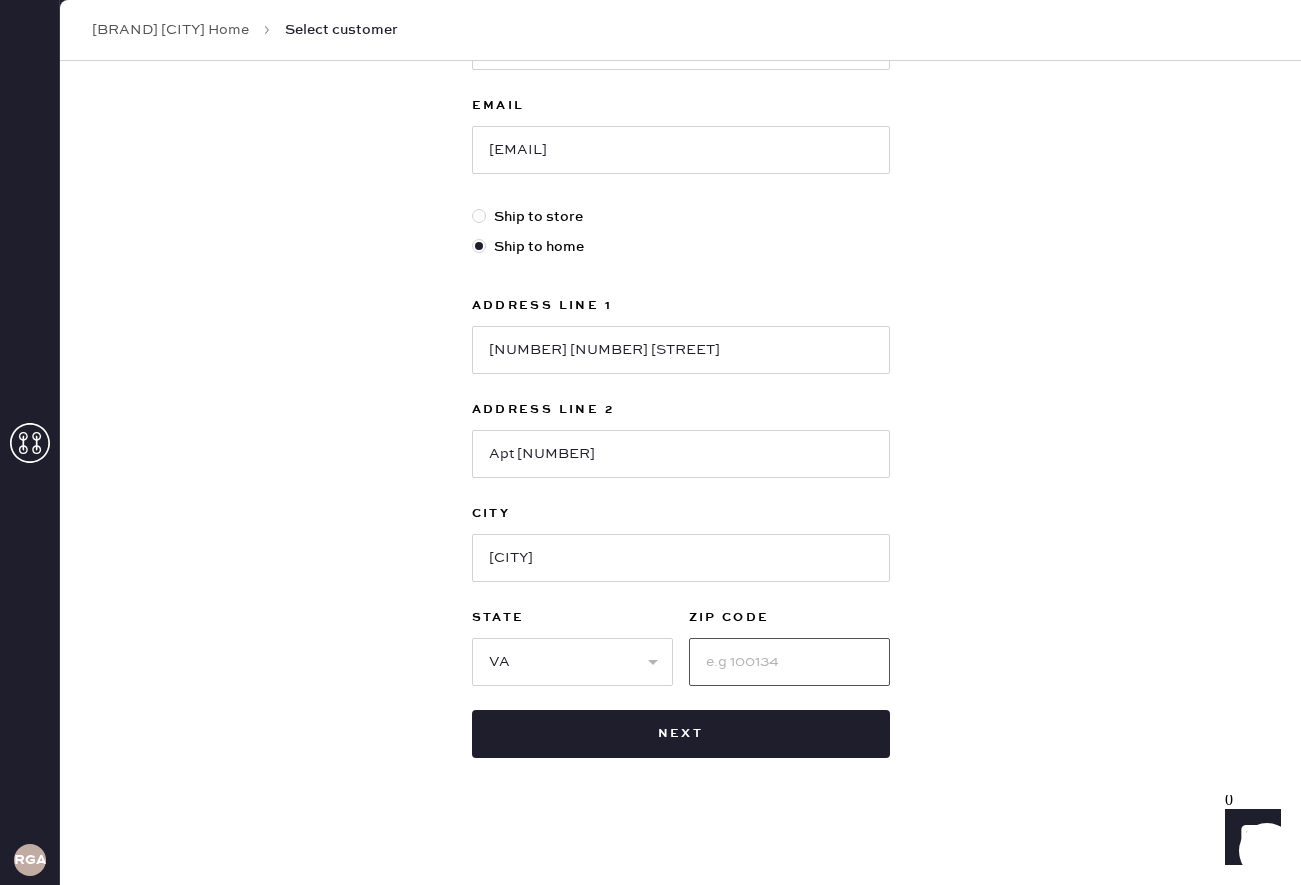click at bounding box center [789, 662] 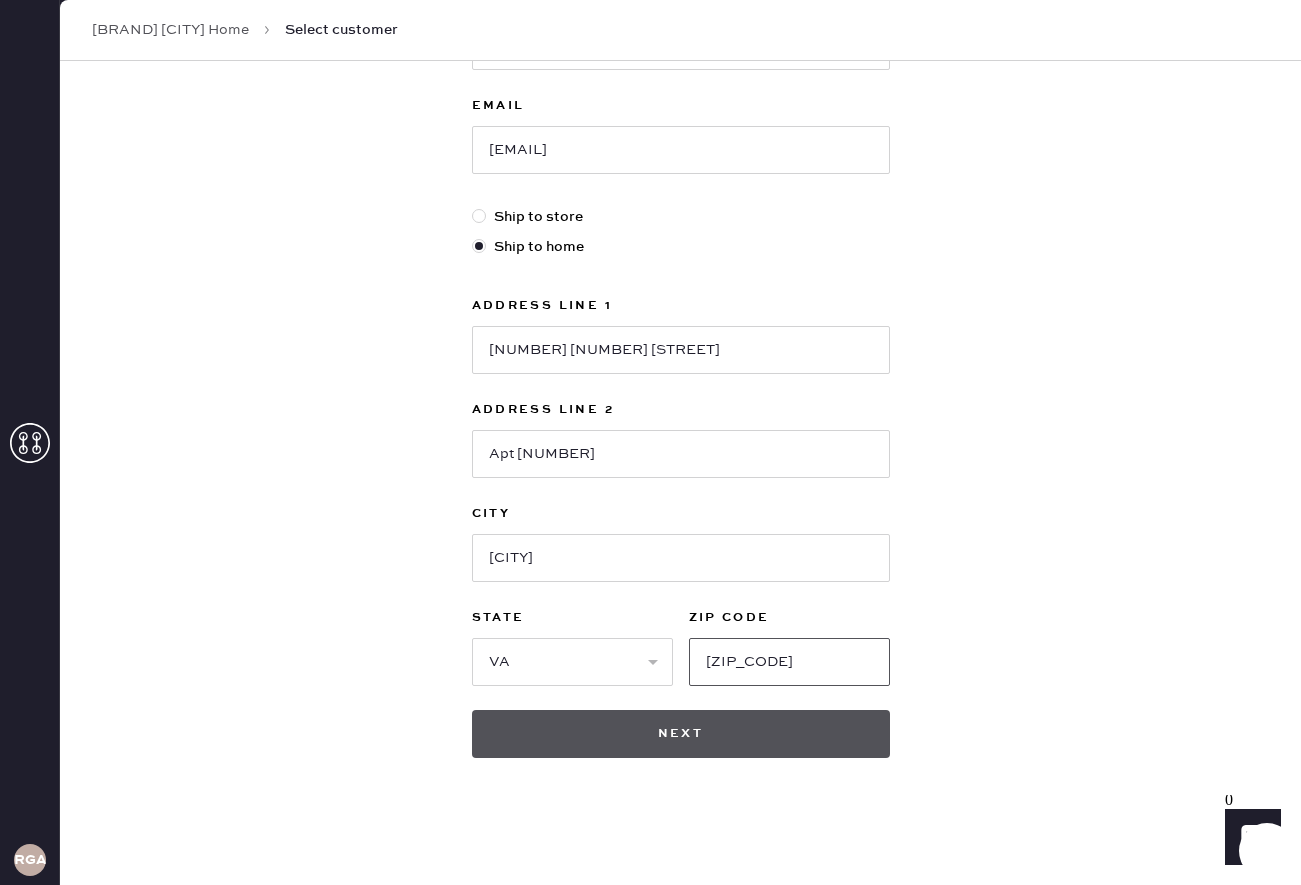 type on "[ZIP_CODE]" 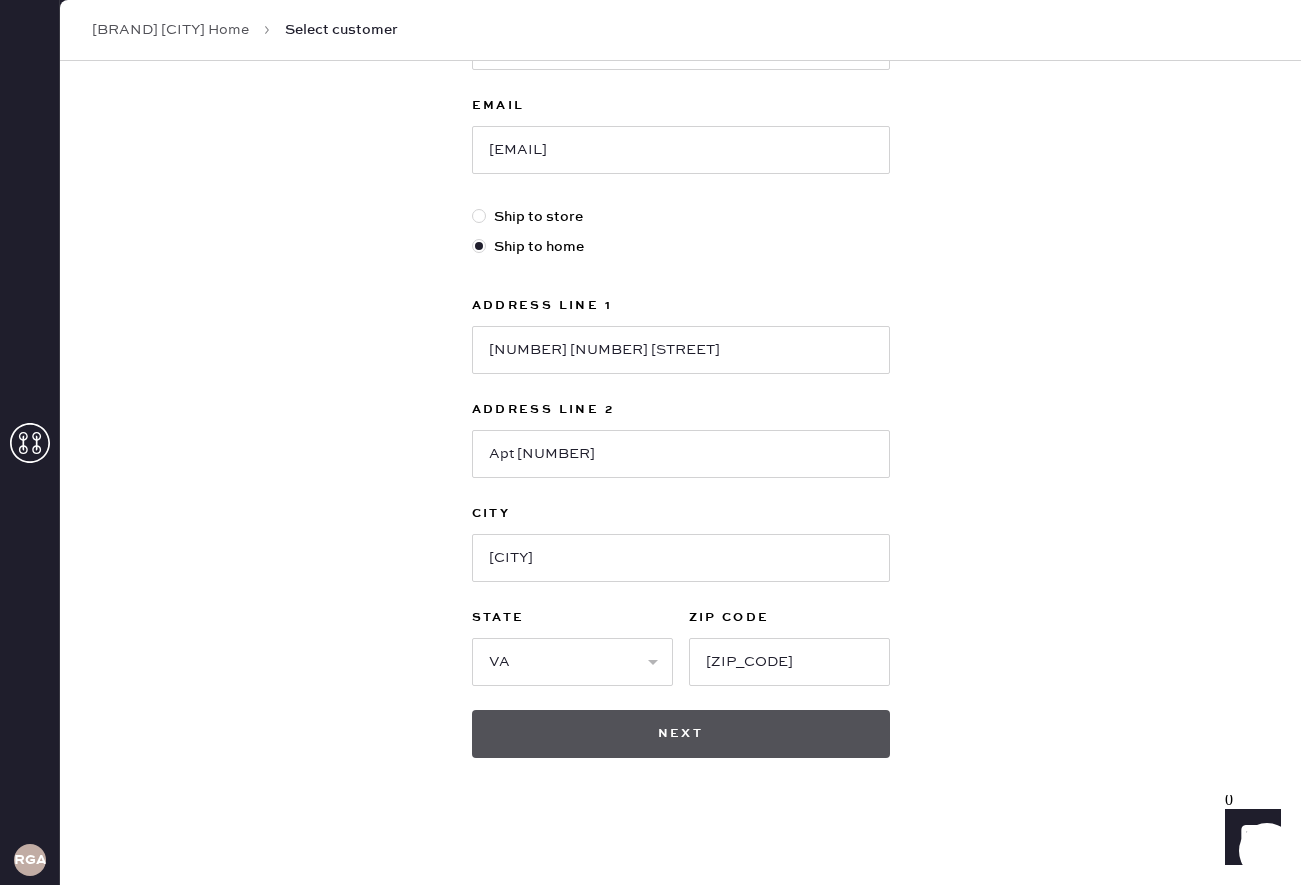 click on "Next" at bounding box center [681, 734] 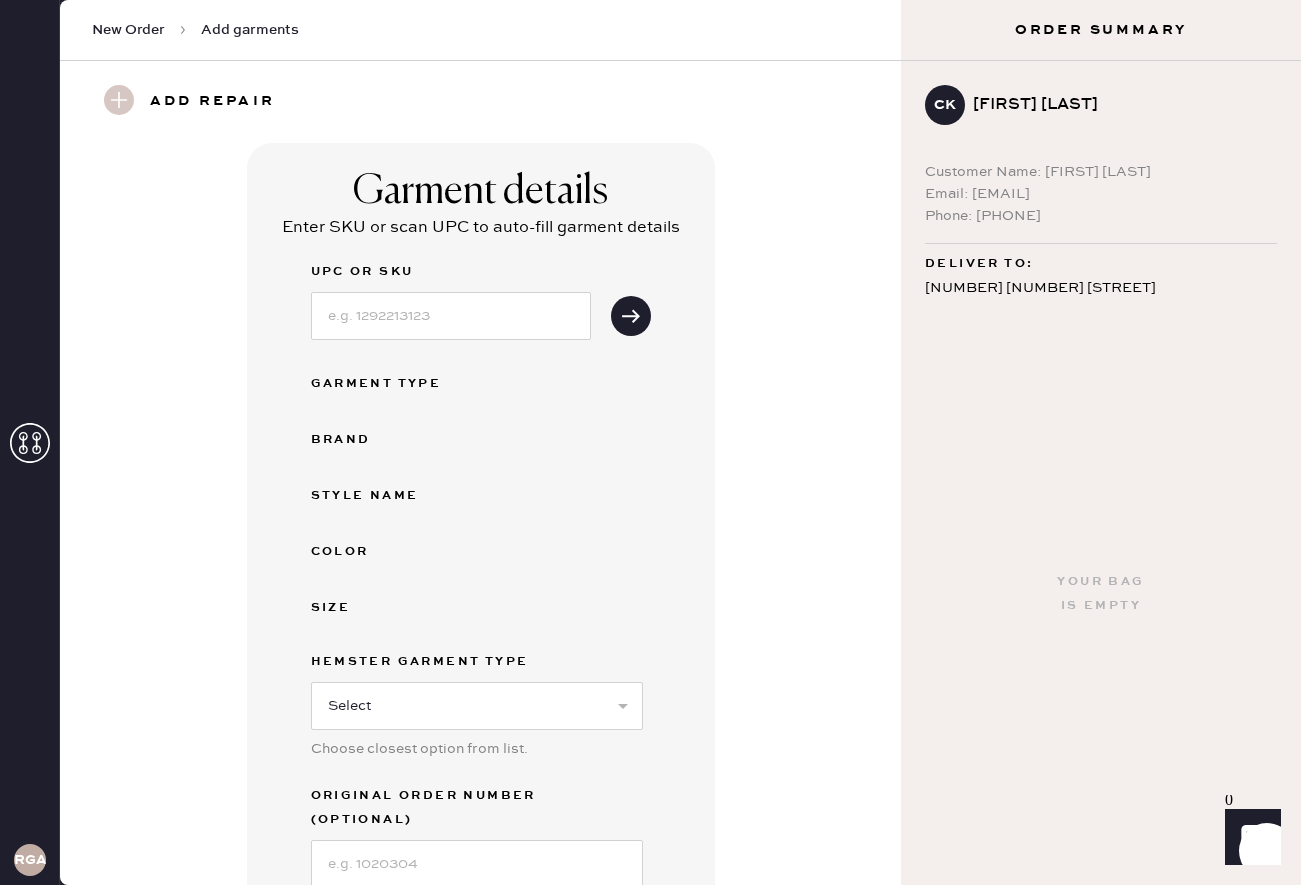 scroll, scrollTop: 346, scrollLeft: 0, axis: vertical 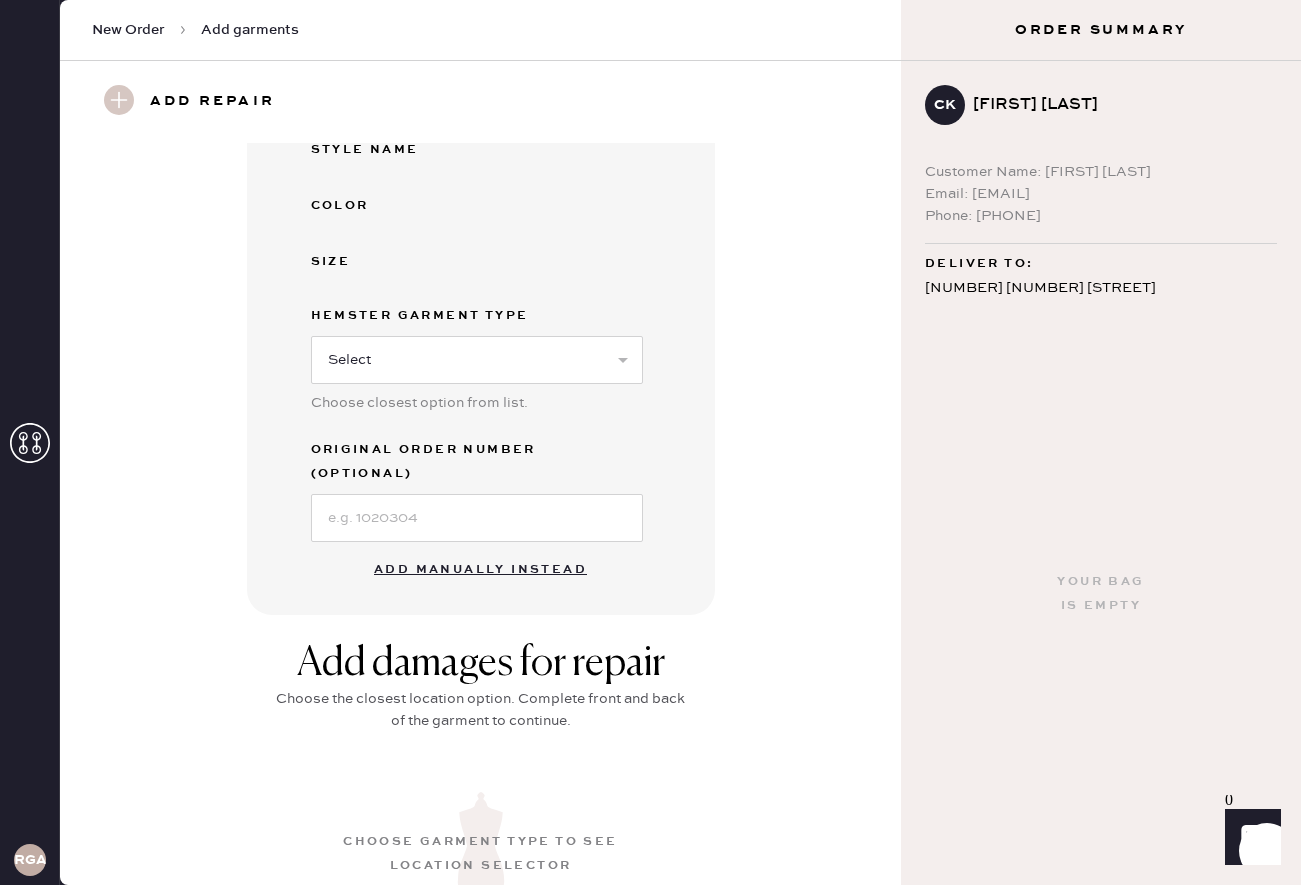 click on "Add manually instead" at bounding box center (480, 570) 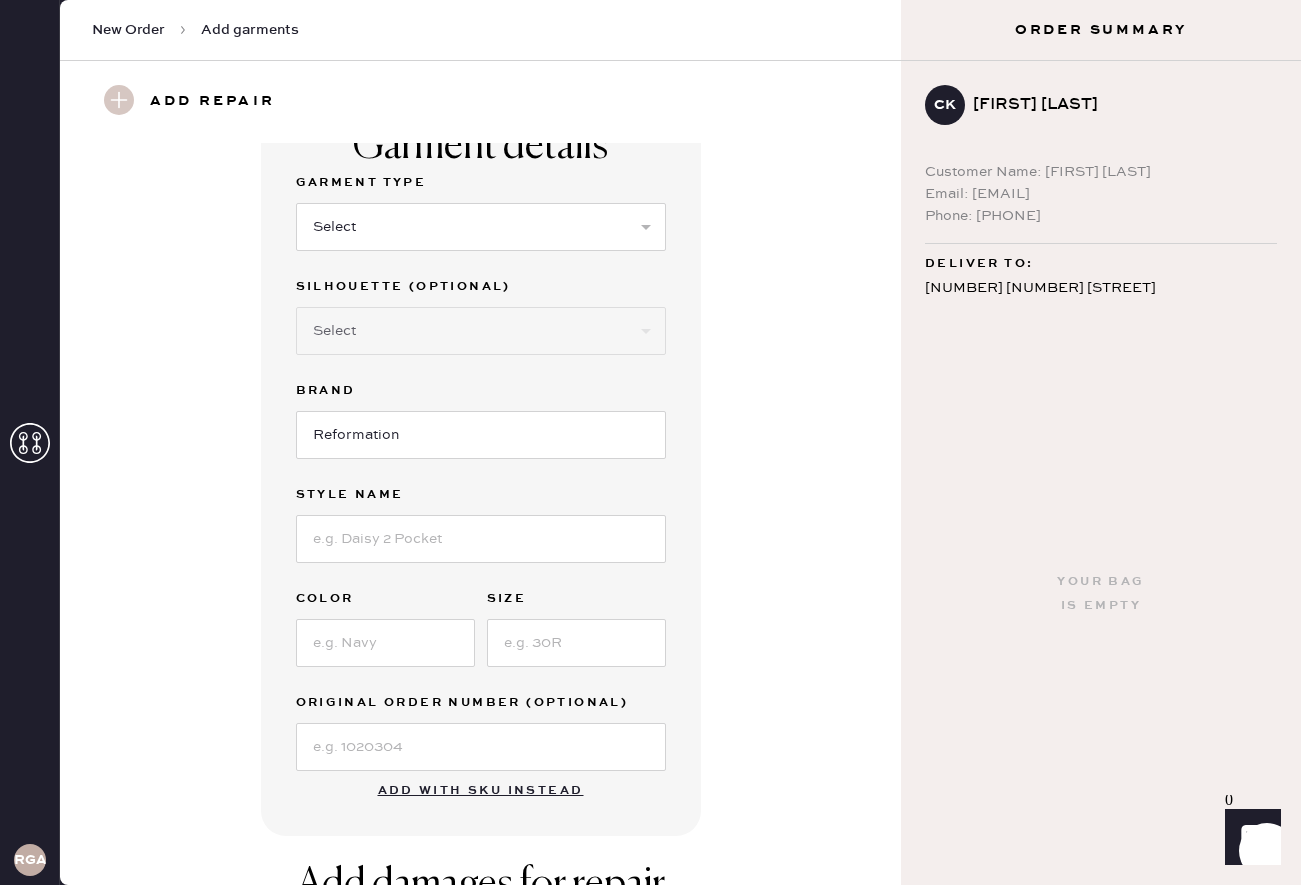 scroll, scrollTop: 0, scrollLeft: 0, axis: both 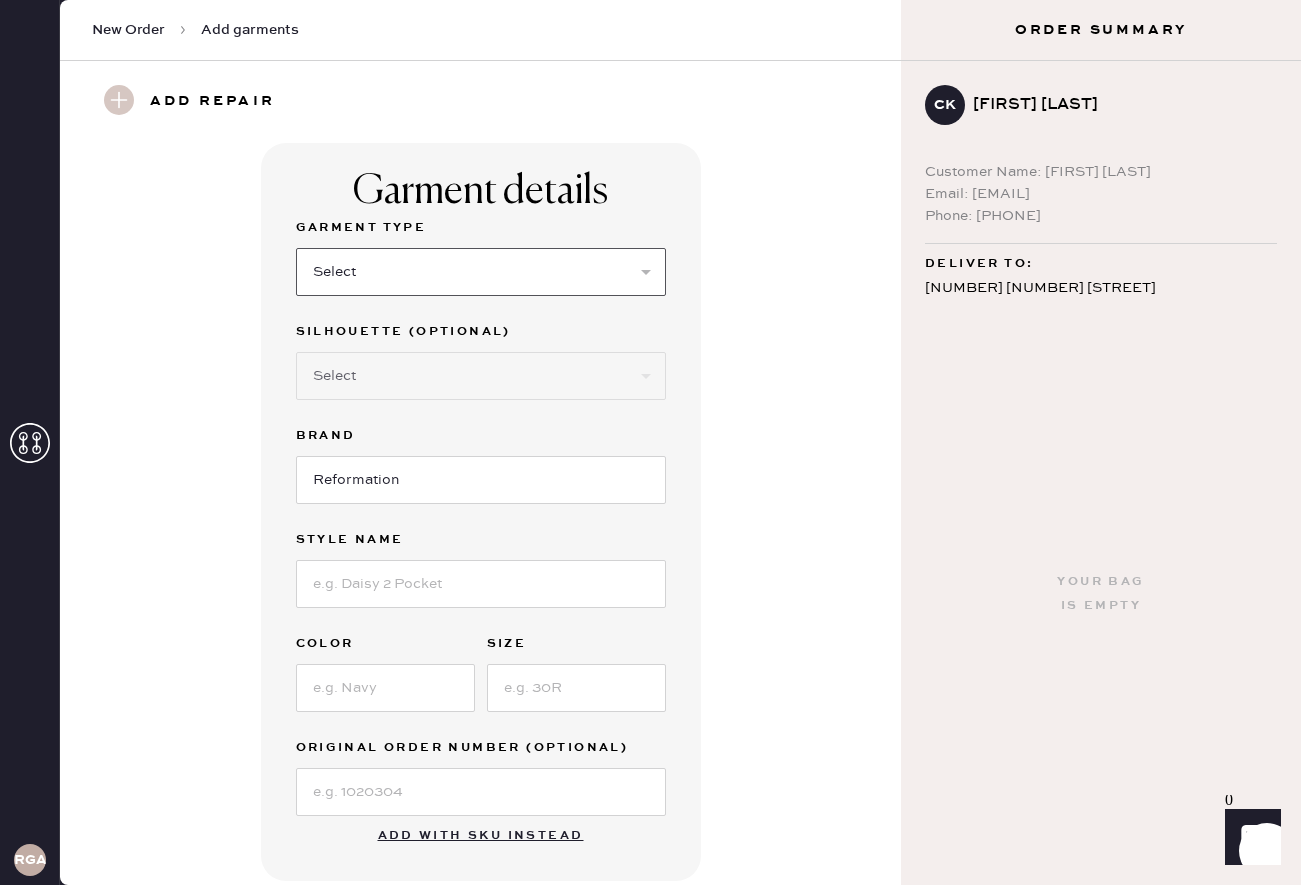 click on "Select Basic Skirt Jeans Leggings Pants Shorts Basic Sleeved Dress Basic Sleeveless Dress Basic Strap Dress Strap Jumpsuit Button Down Top Sleeved Top Sleeveless Top" at bounding box center (481, 272) 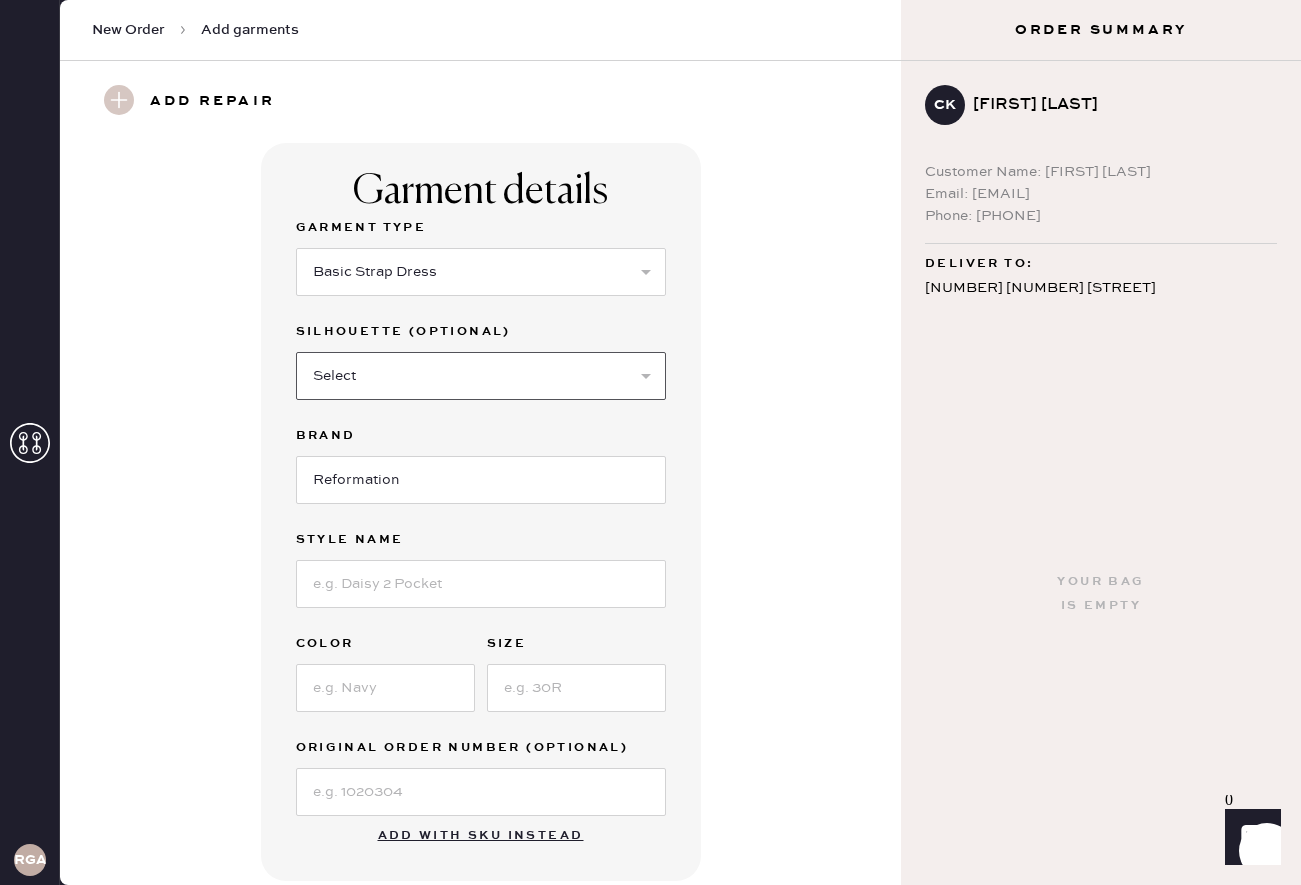 click on "Select Maxi Dress Midi Dress Mini Dress Other" at bounding box center [481, 376] 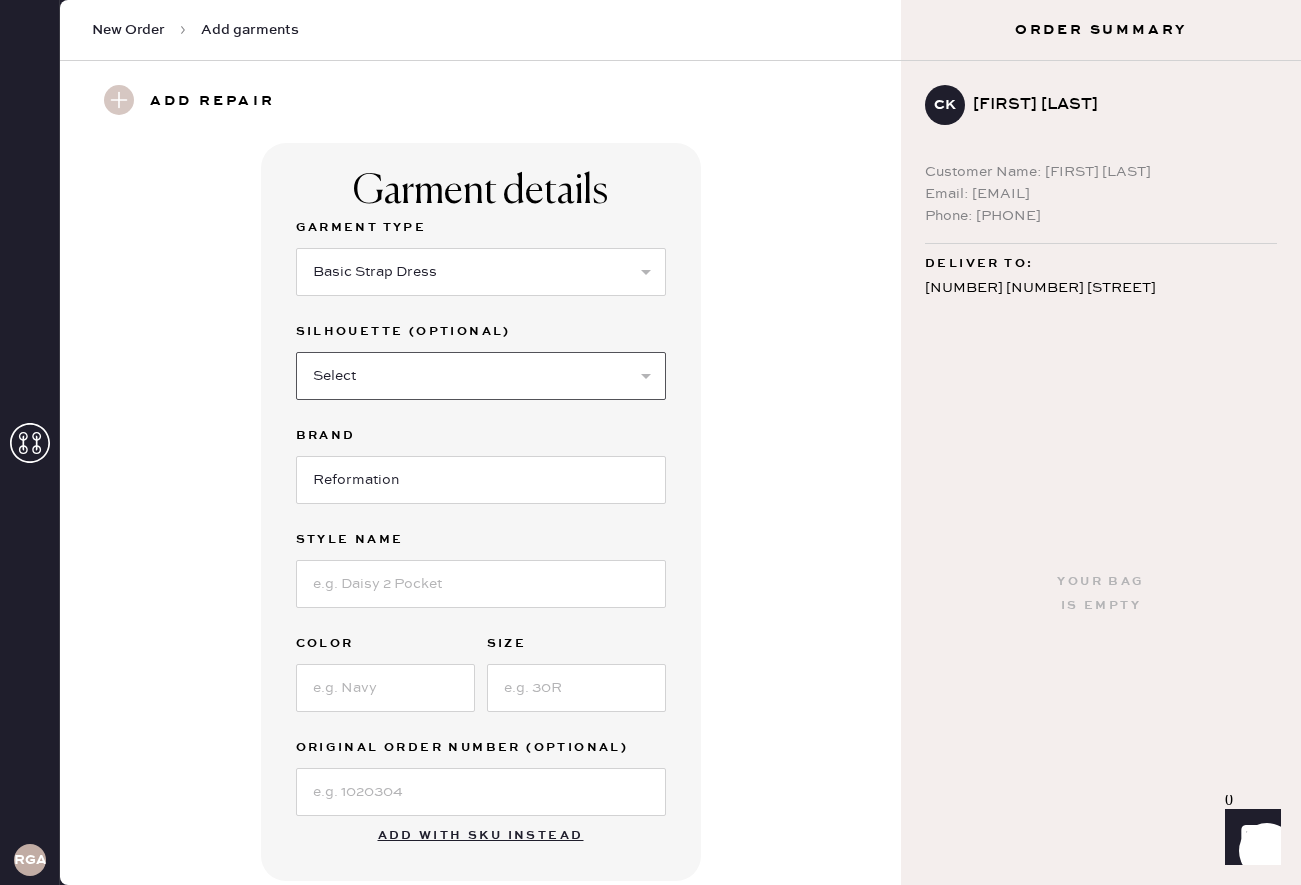 select on "39" 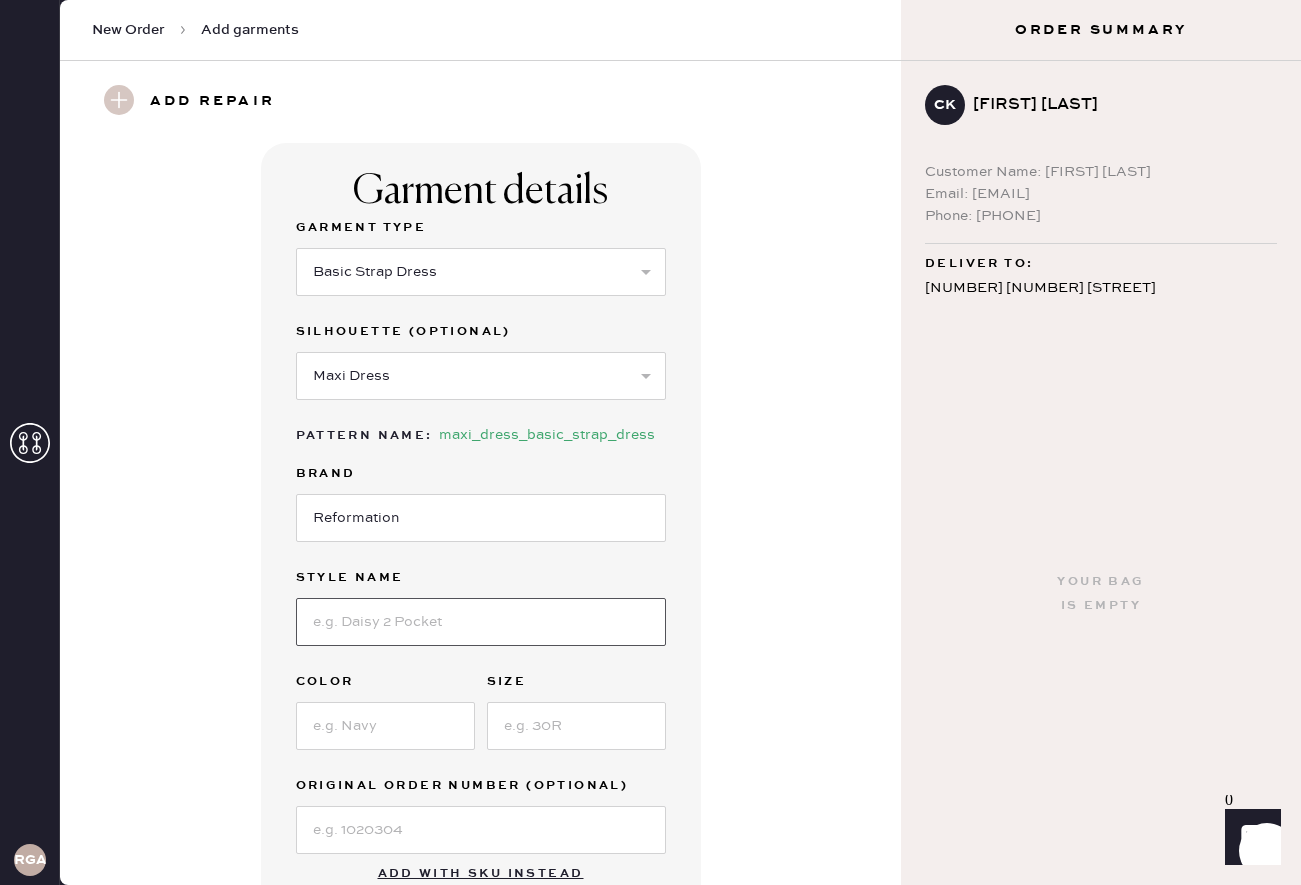 click at bounding box center (481, 622) 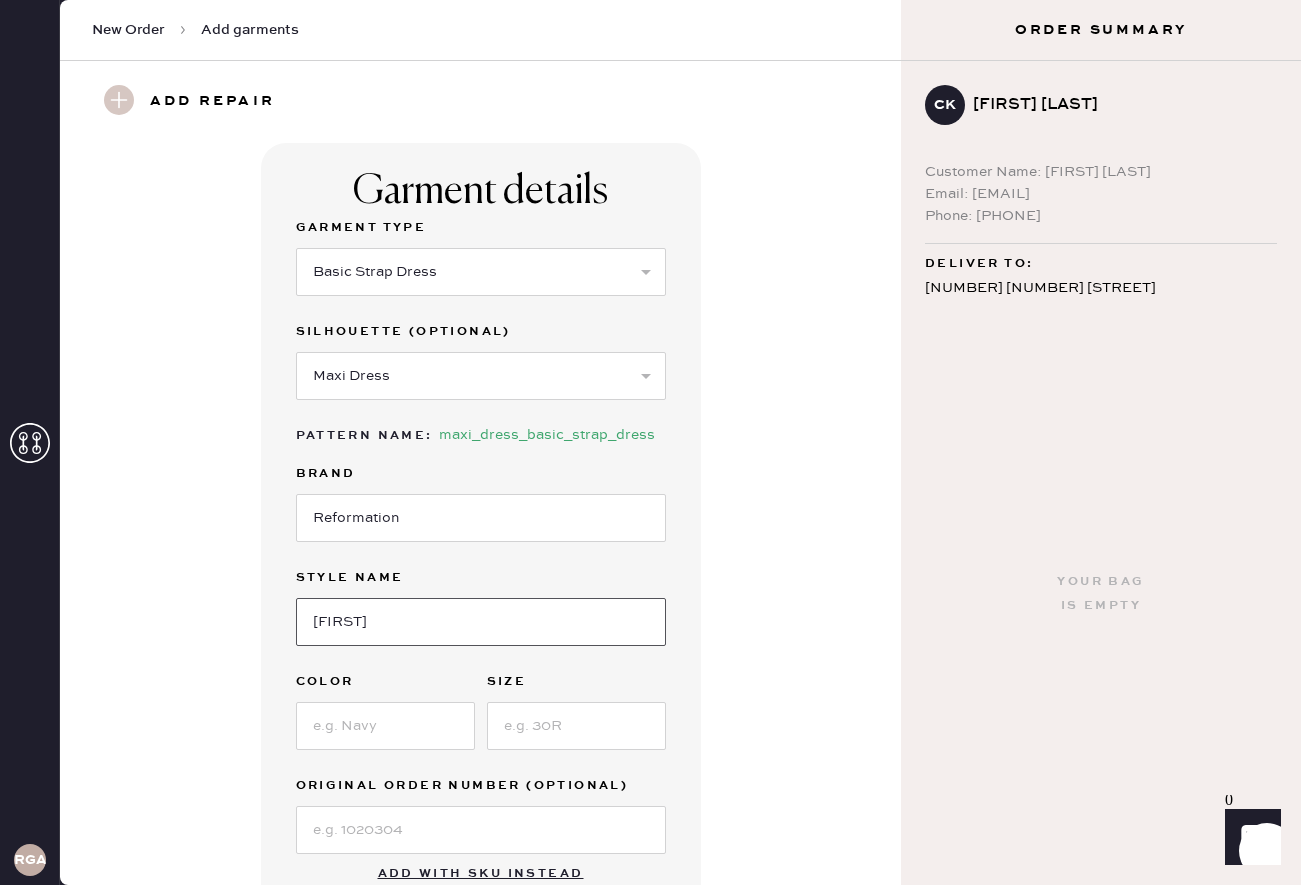 type on "[FIRST]" 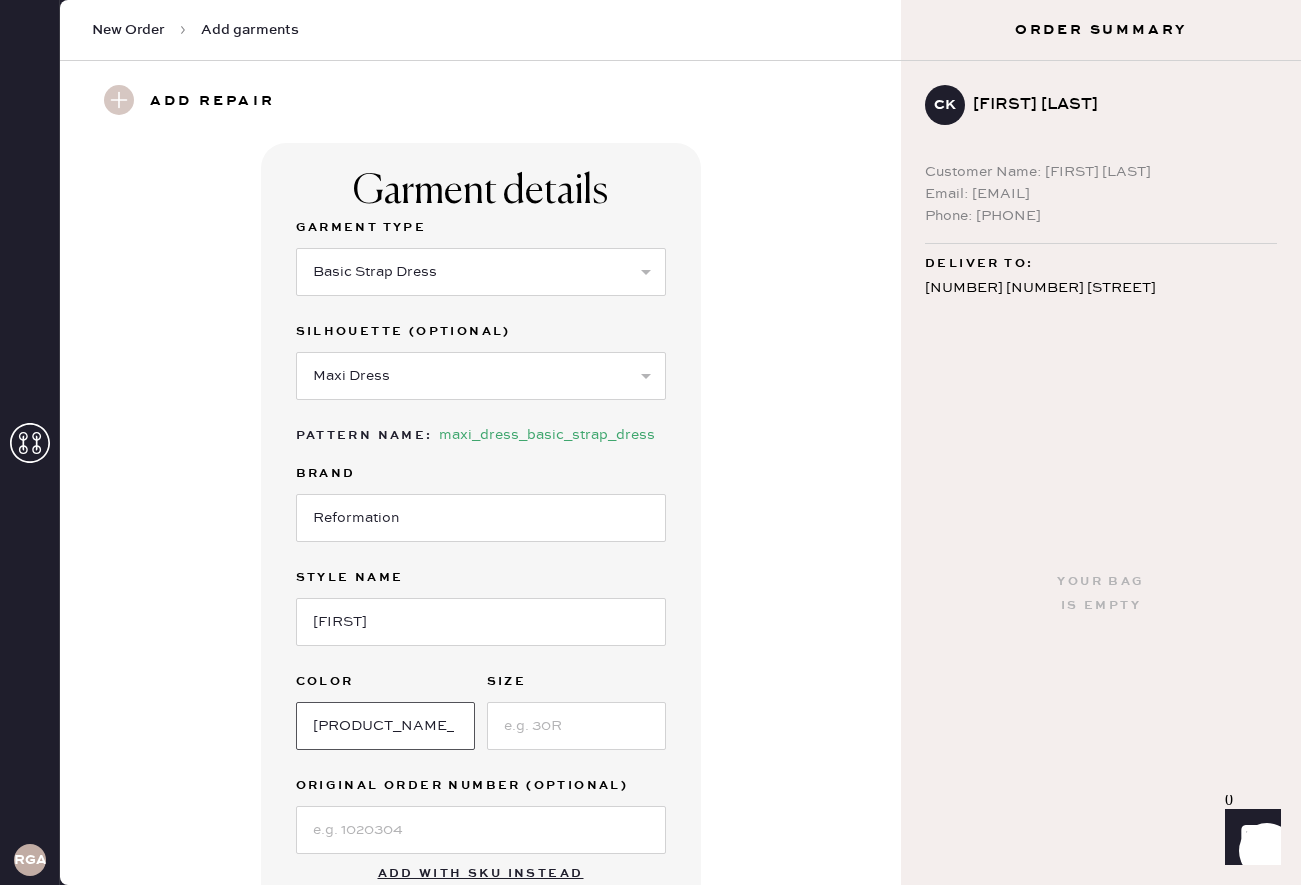 type on "Navy" 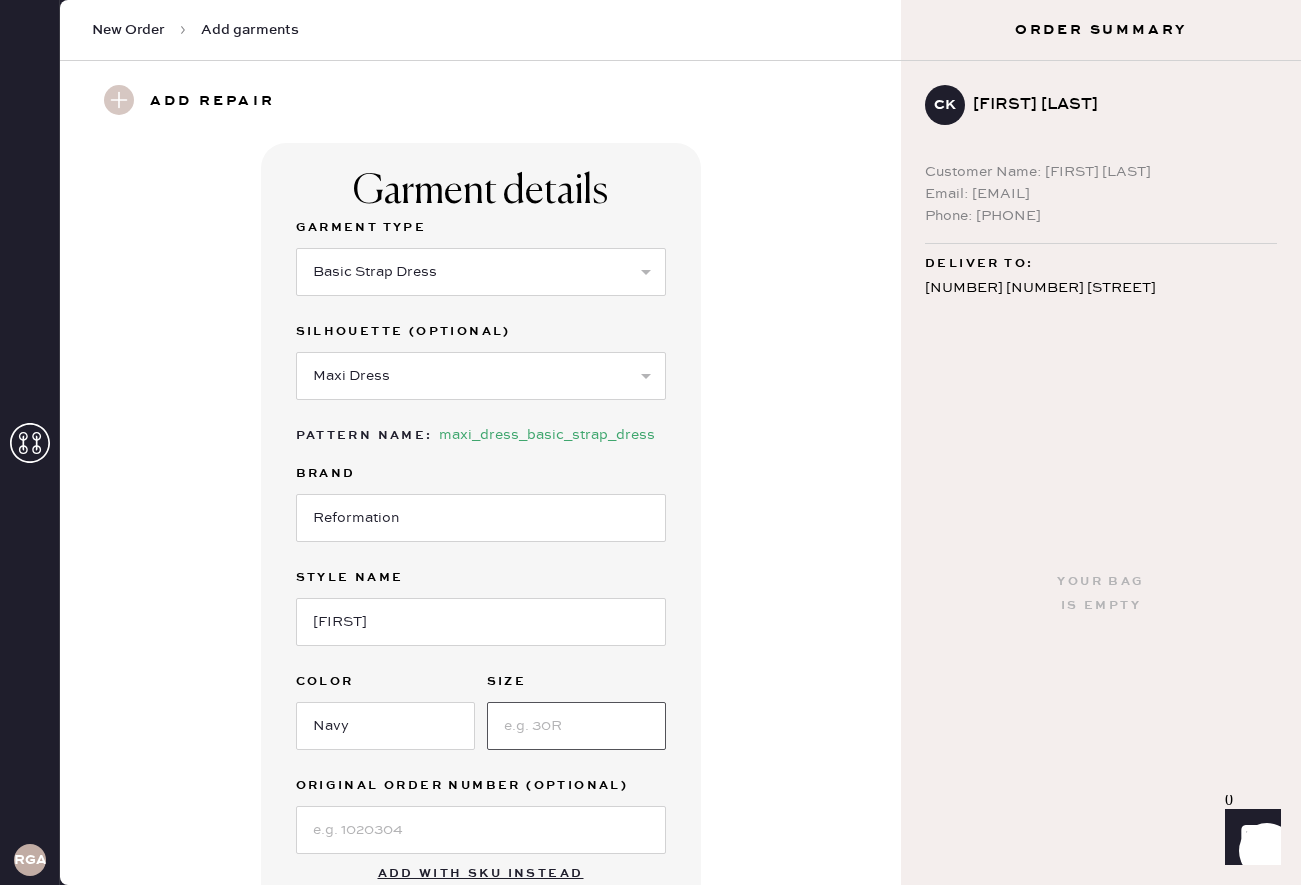 click at bounding box center (576, 726) 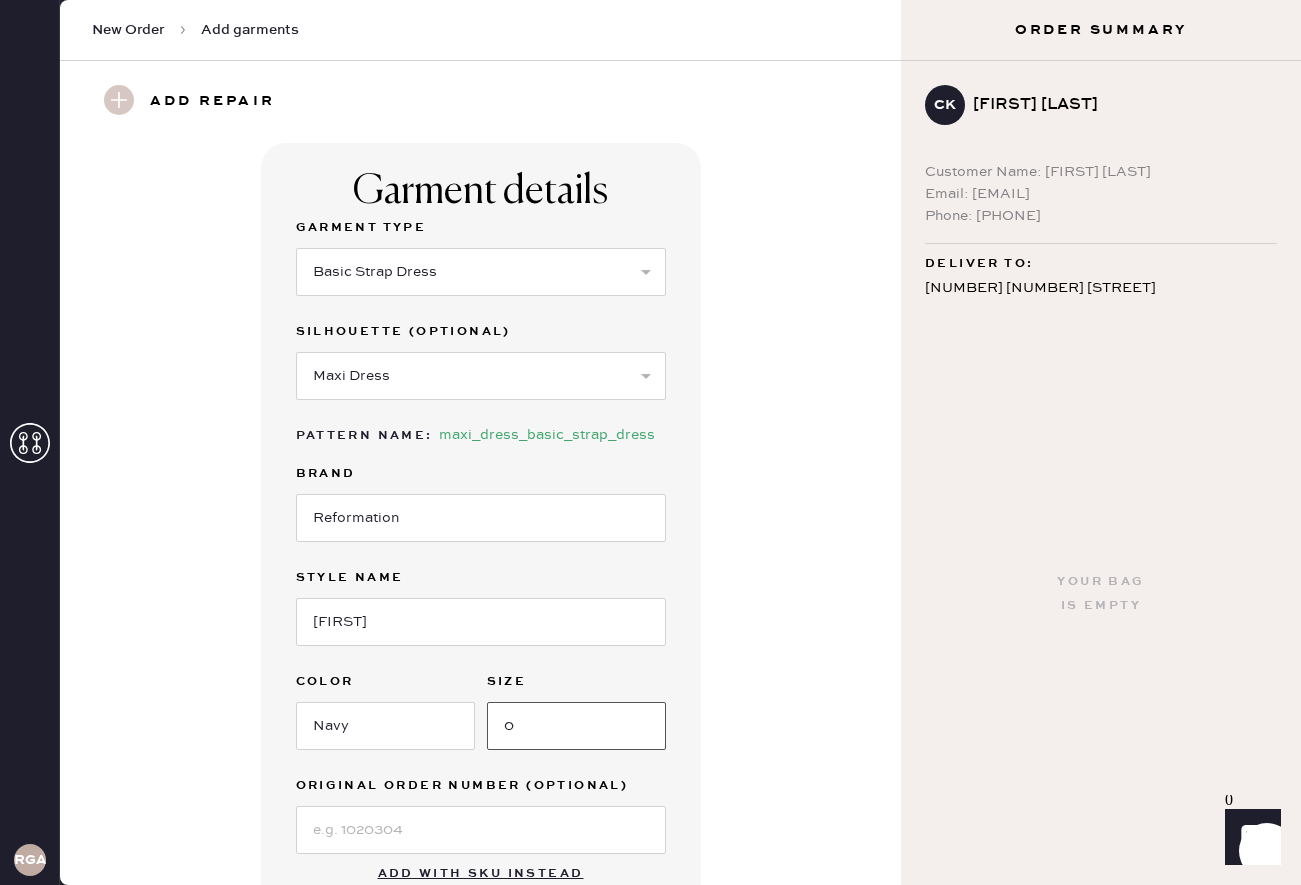 type on "0" 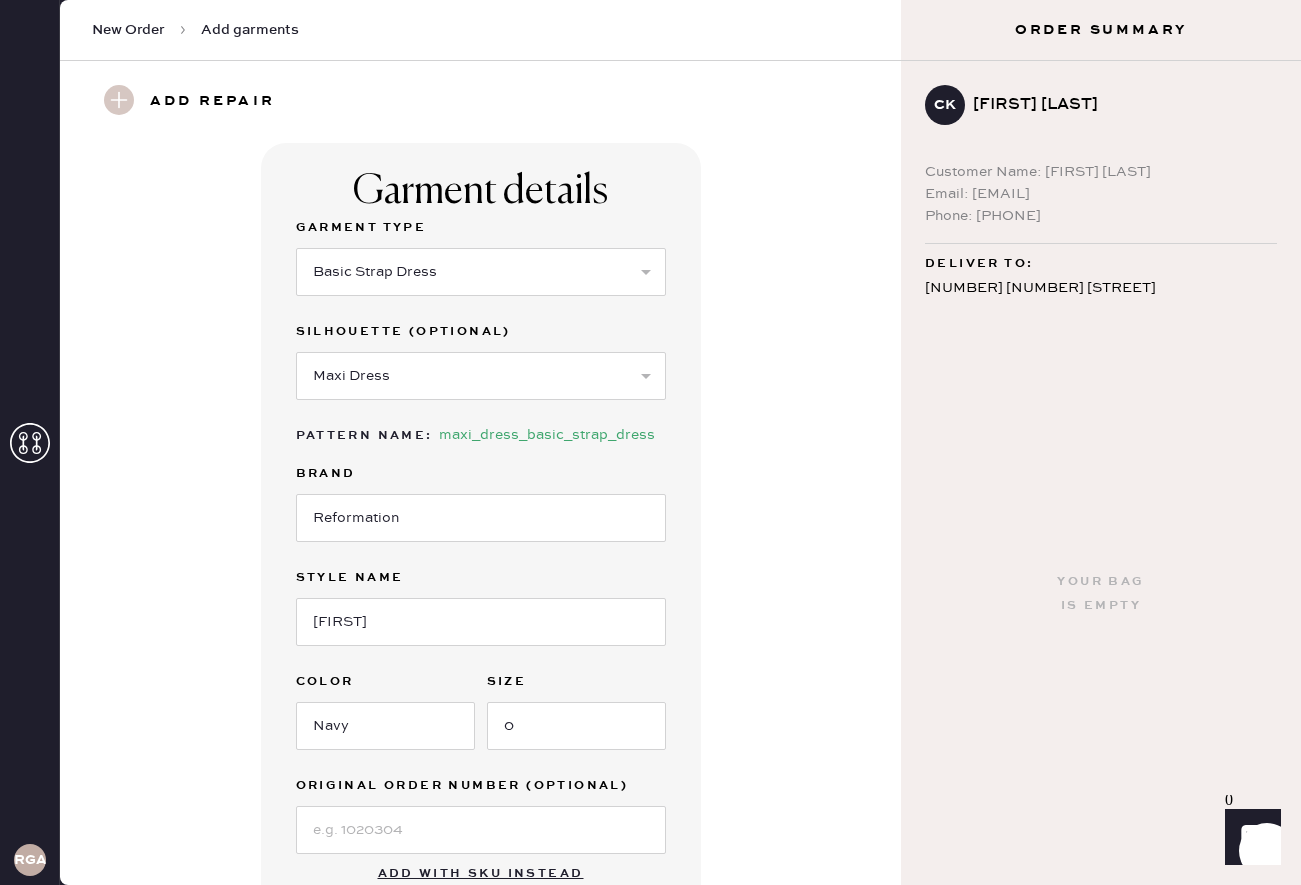 click on "Garment details Garment Type Select Basic Skirt Jeans Leggings Pants Shorts Basic Sleeved Dress Basic Sleeveless Dress Basic Strap Dress Strap Jumpsuit Button Down Top Sleeved Top Sleeveless Top Silhouette (optional) Select Maxi Dress Midi Dress Mini Dress Other Pattern Name : [PATTERN_NAME] Brand [BRAND] Style name [PRODUCT_NAME] Color [COLOR] Size [NUMBER] Original Order Number (Optional) Add with SKU instead" at bounding box center (480, 531) 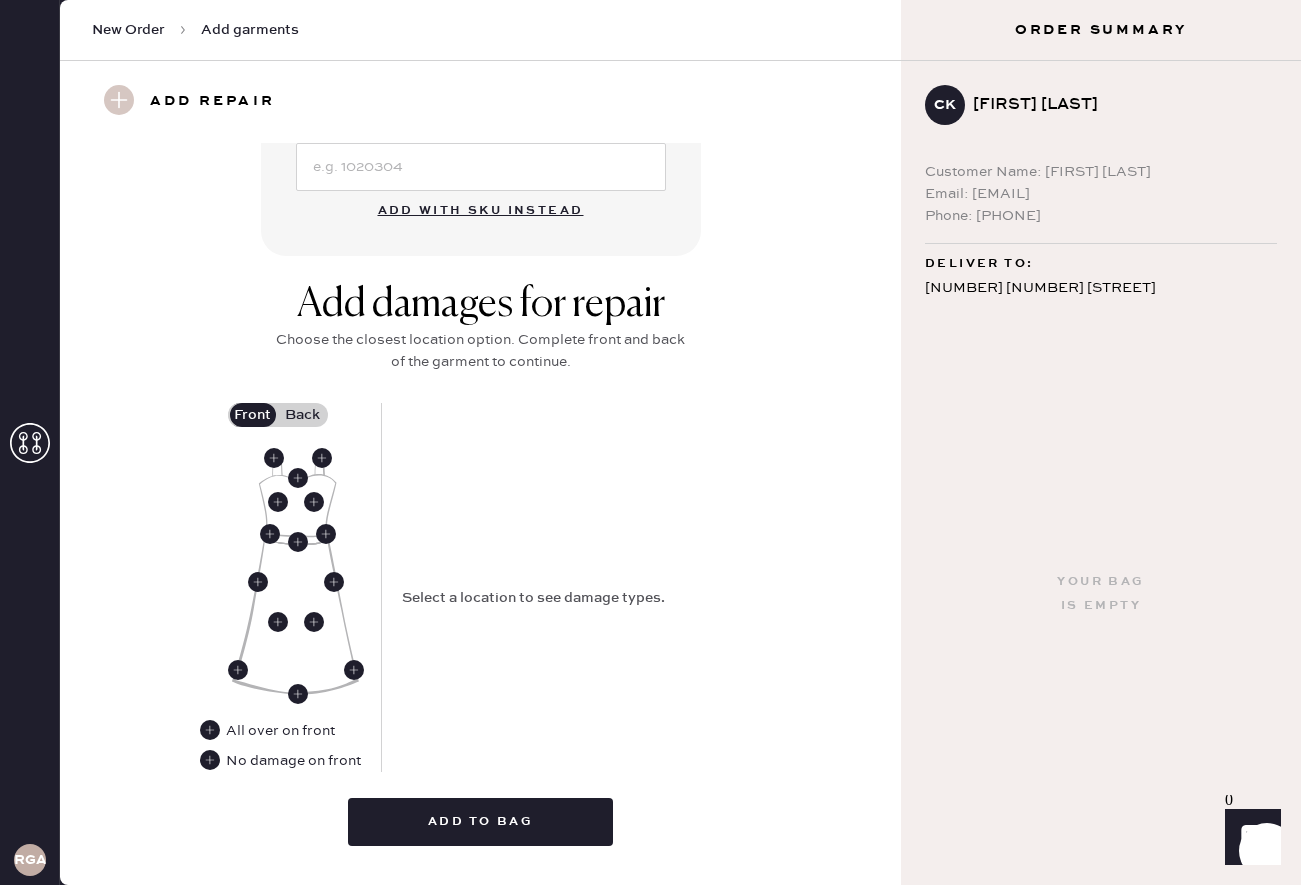 scroll, scrollTop: 683, scrollLeft: 0, axis: vertical 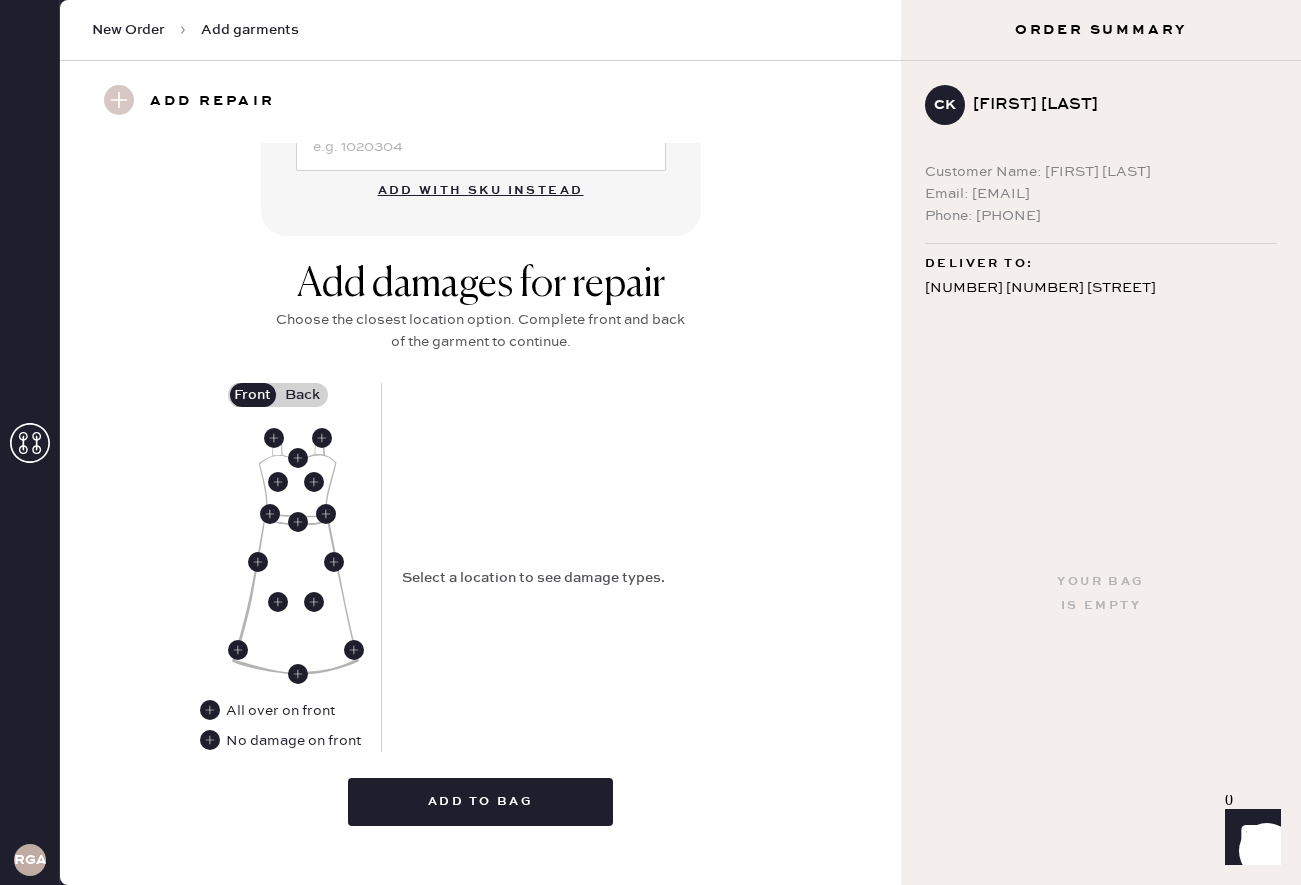 click on "Back" at bounding box center (303, 395) 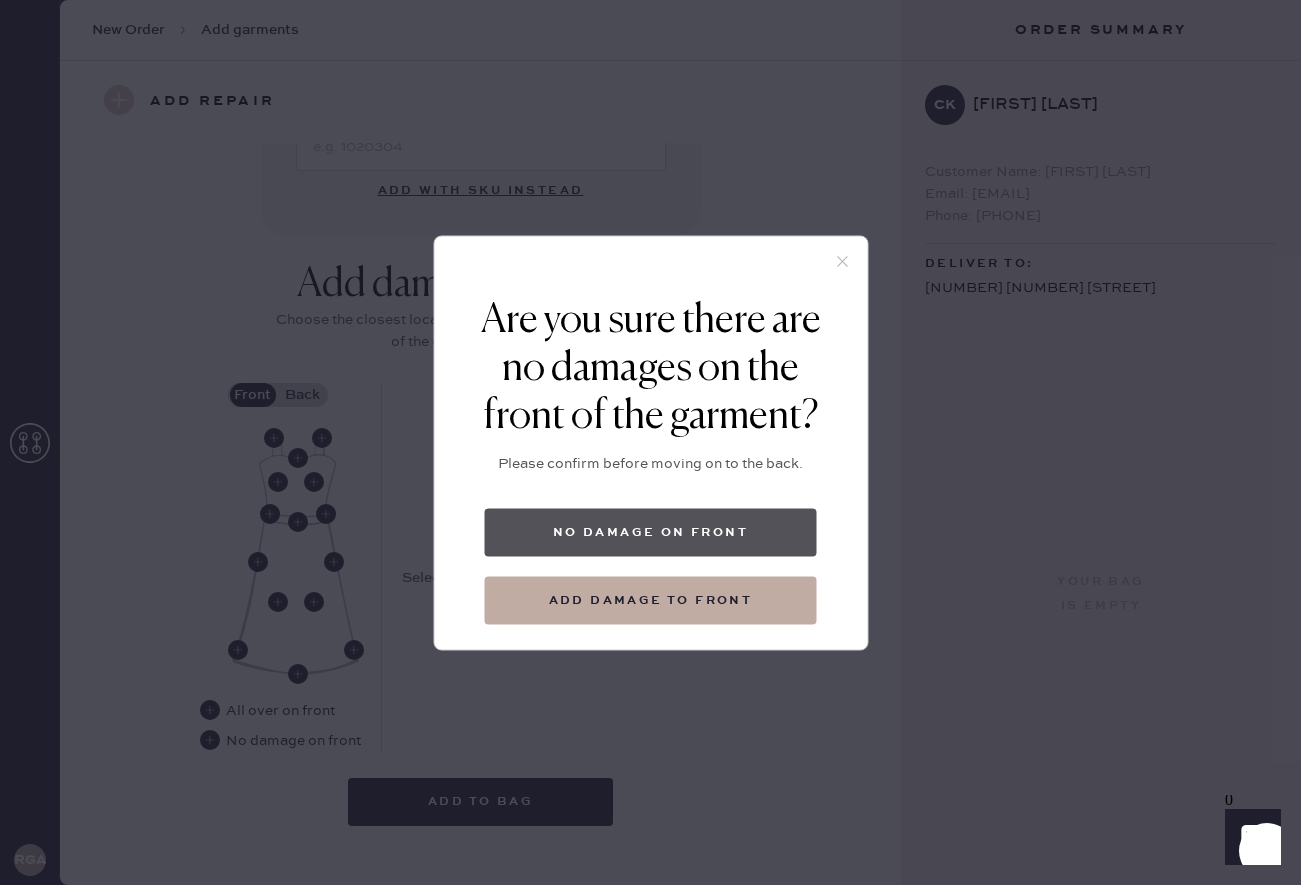 click on "No damage on front" at bounding box center (651, 532) 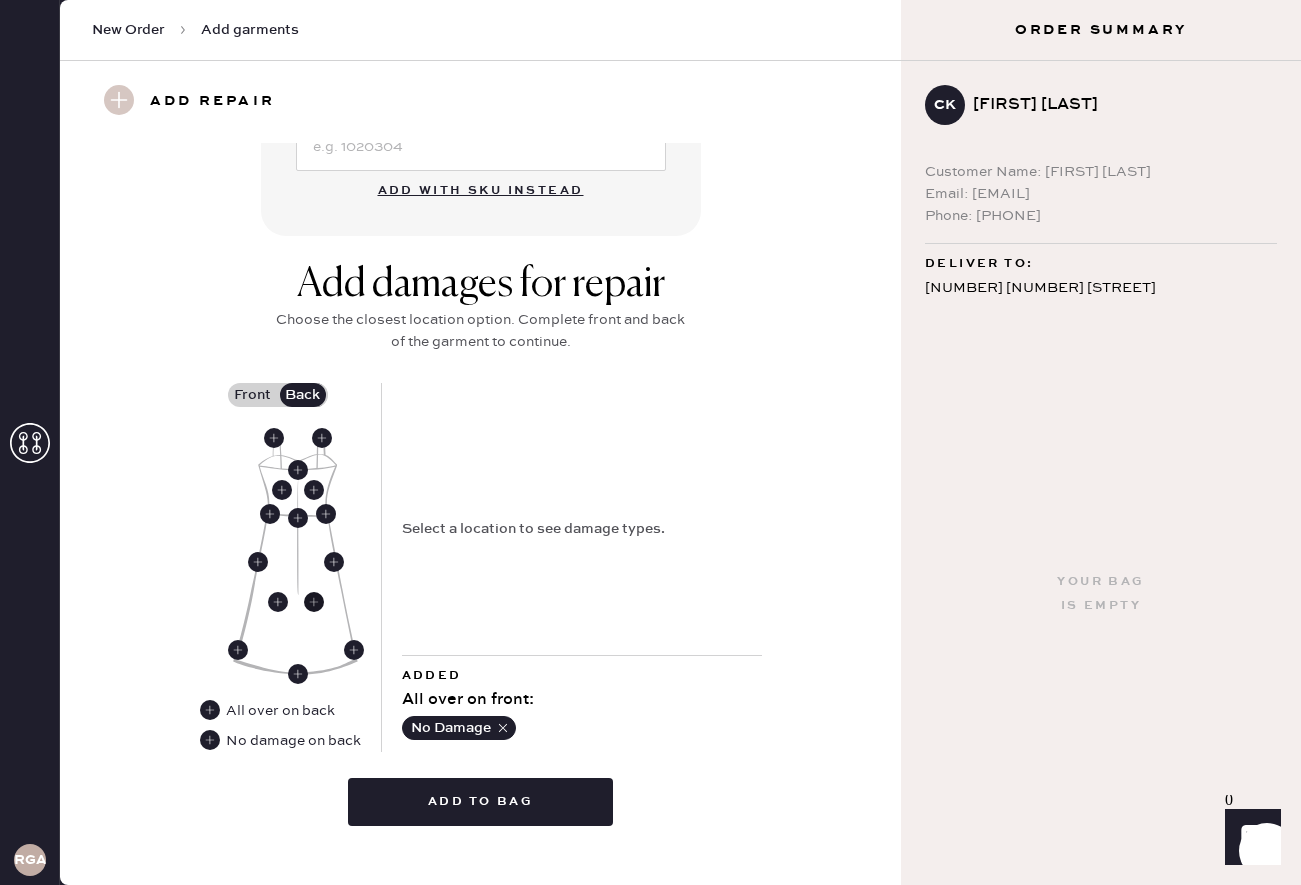click 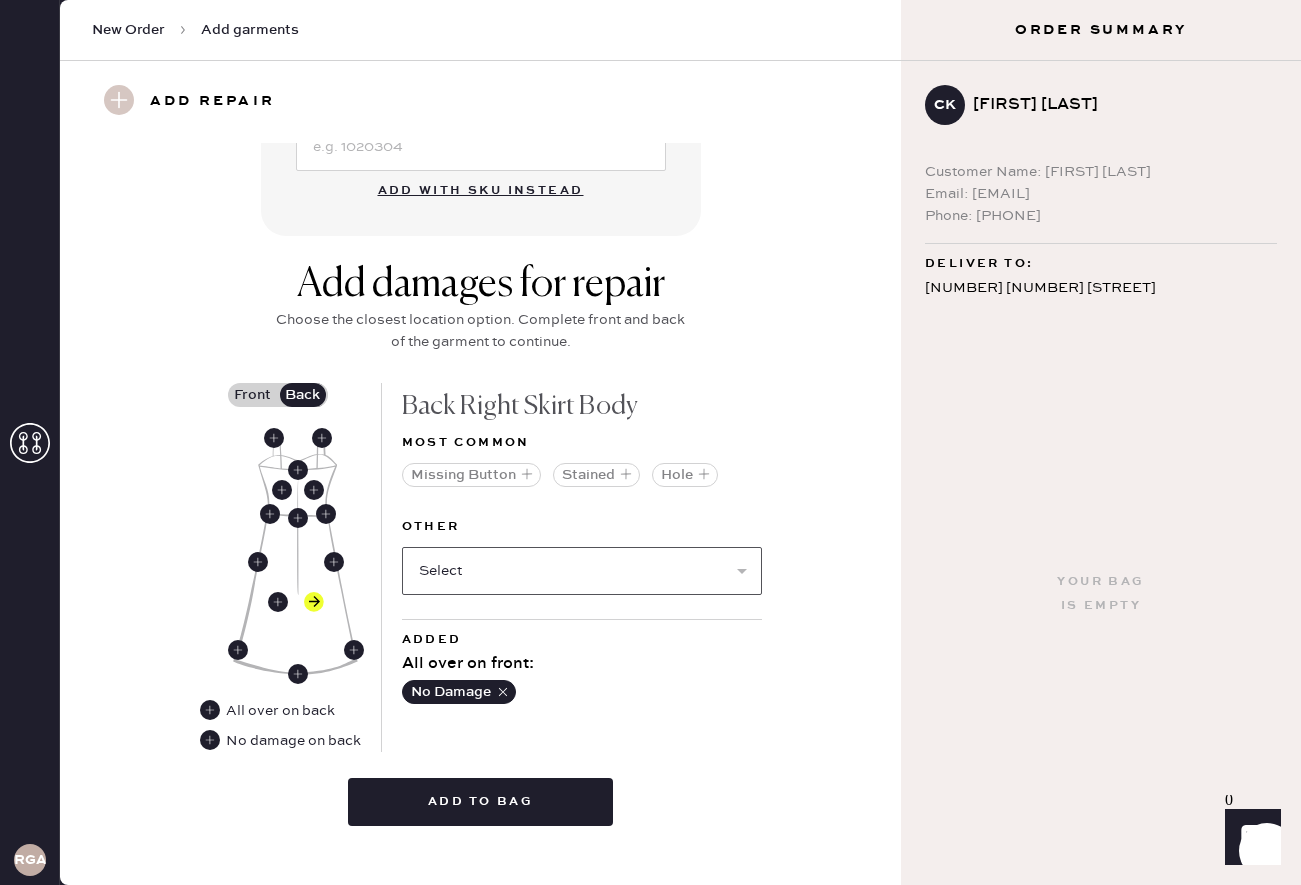 click on "Select Broken / Ripped Hem Broken Beads Broken Belt Loop Broken Button Broken Cup Broken Elastic Broken Hook & Eye Broken Label/tag Broken Snap Broken Strap Broken Zipper Lint/hair Missing Beads Missing Cup Missing Elastic Missing Hook & Eye Missing Snap Missing Strap Missing Zipper Odor Pilled Pull / Snag Seam Rip Stretched Elastic Wrinkled" at bounding box center (582, 571) 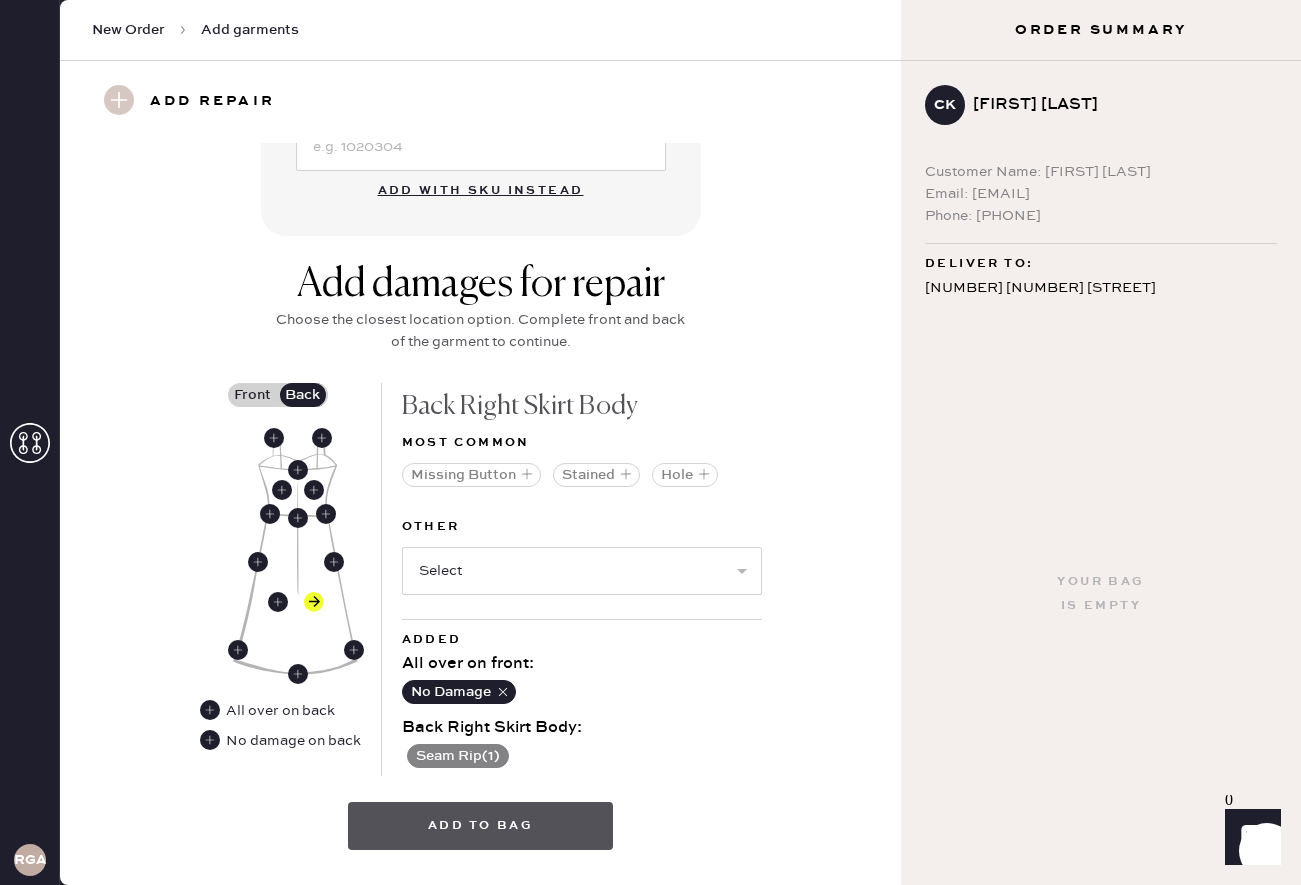 click on "Add to bag" at bounding box center (480, 826) 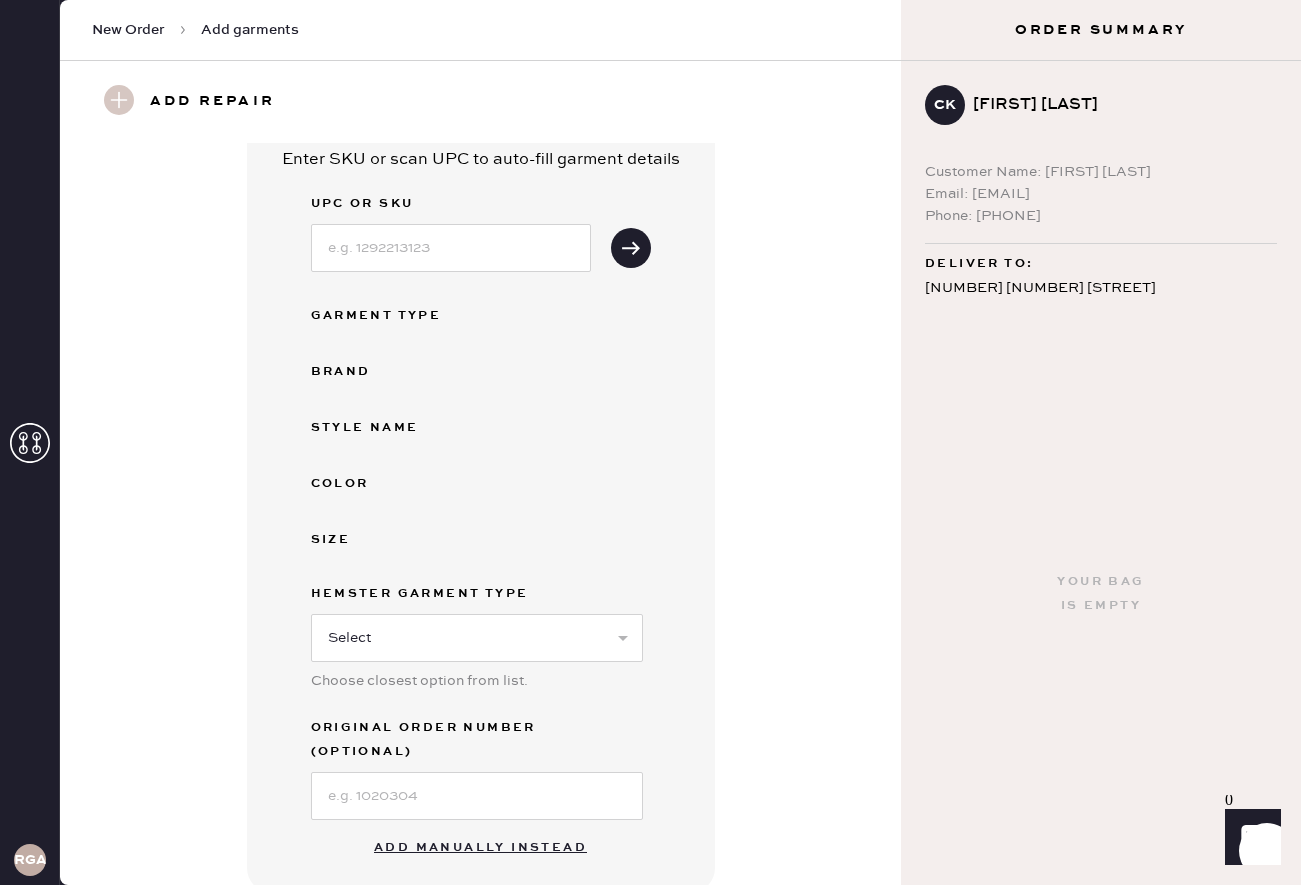 scroll, scrollTop: 0, scrollLeft: 0, axis: both 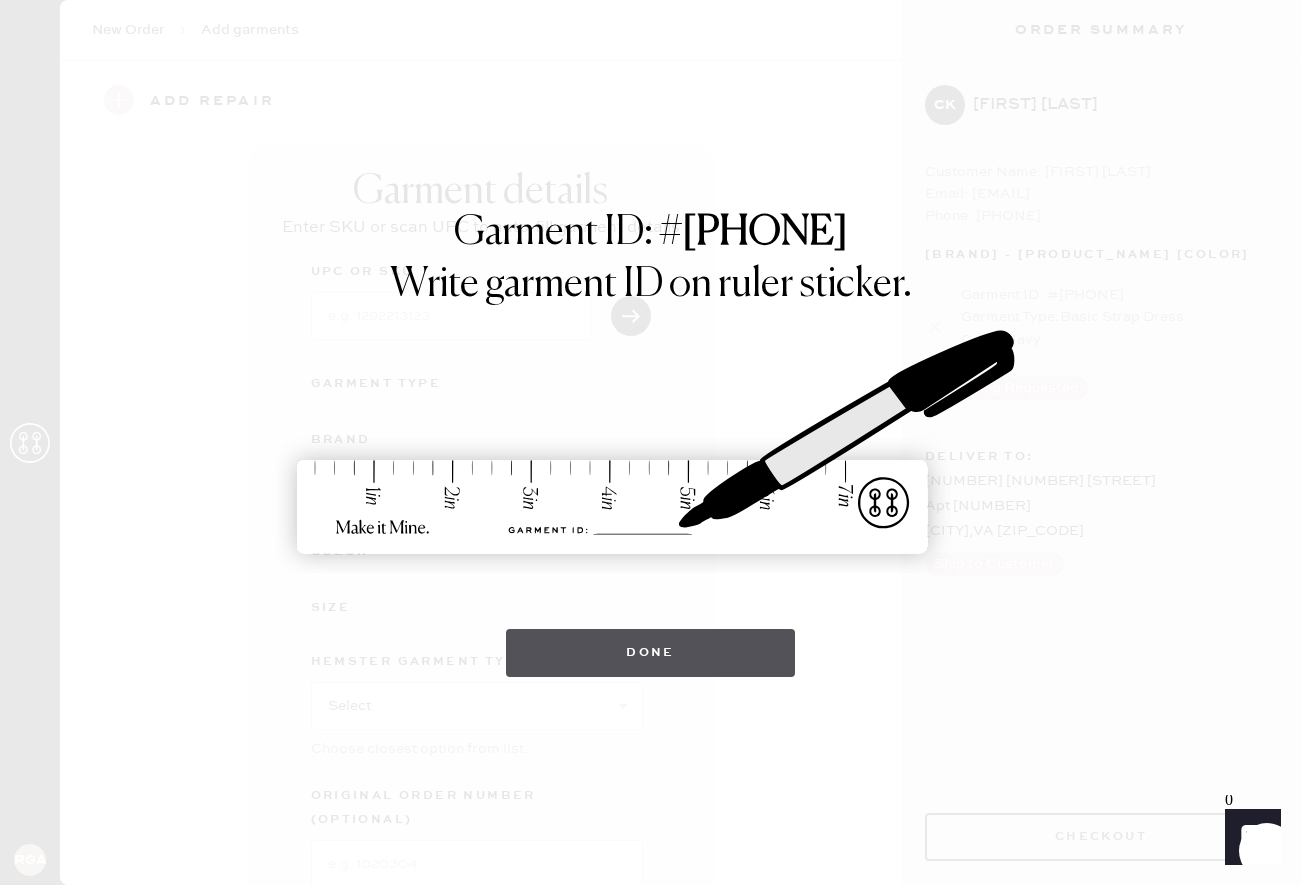 click on "Done" at bounding box center [650, 653] 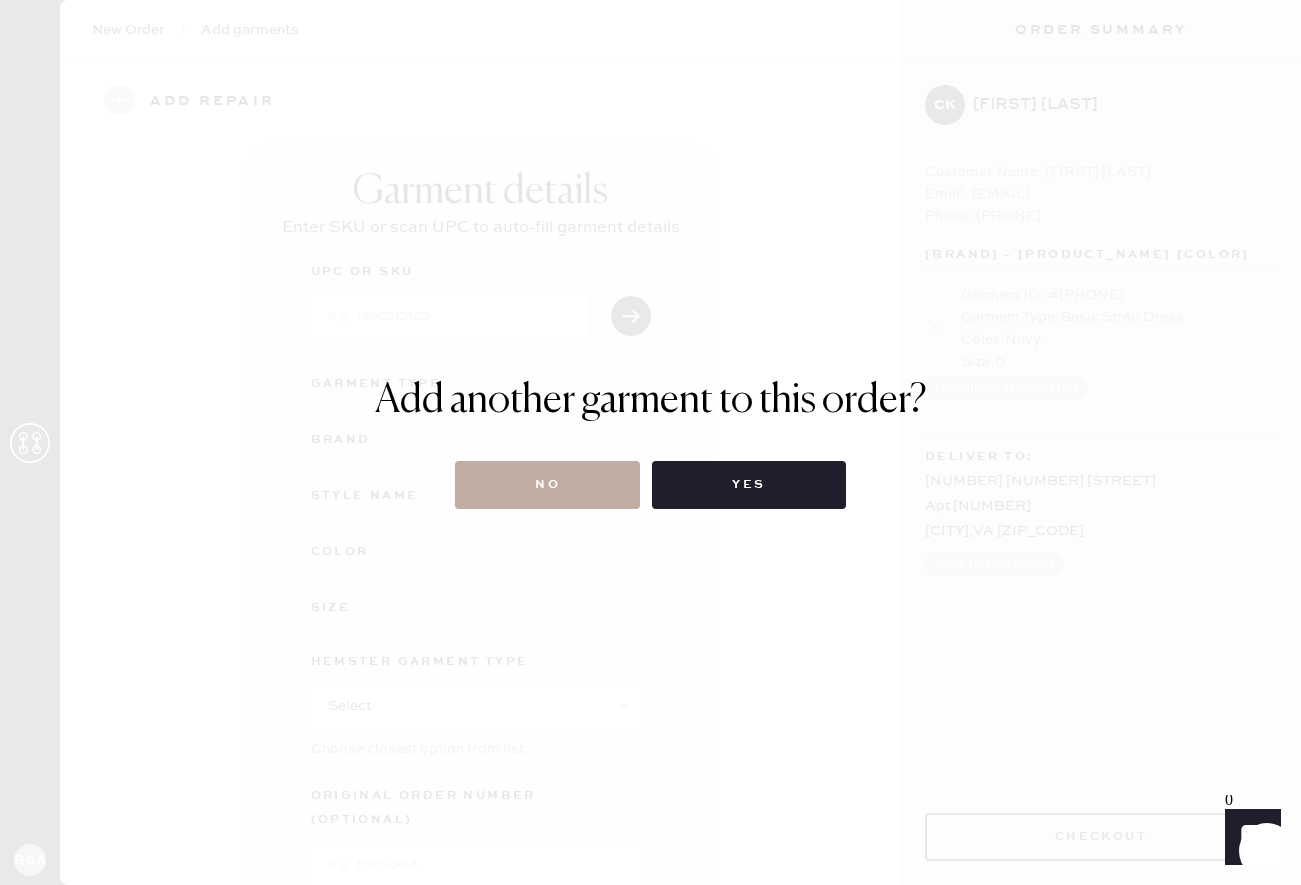 click on "No" at bounding box center [547, 485] 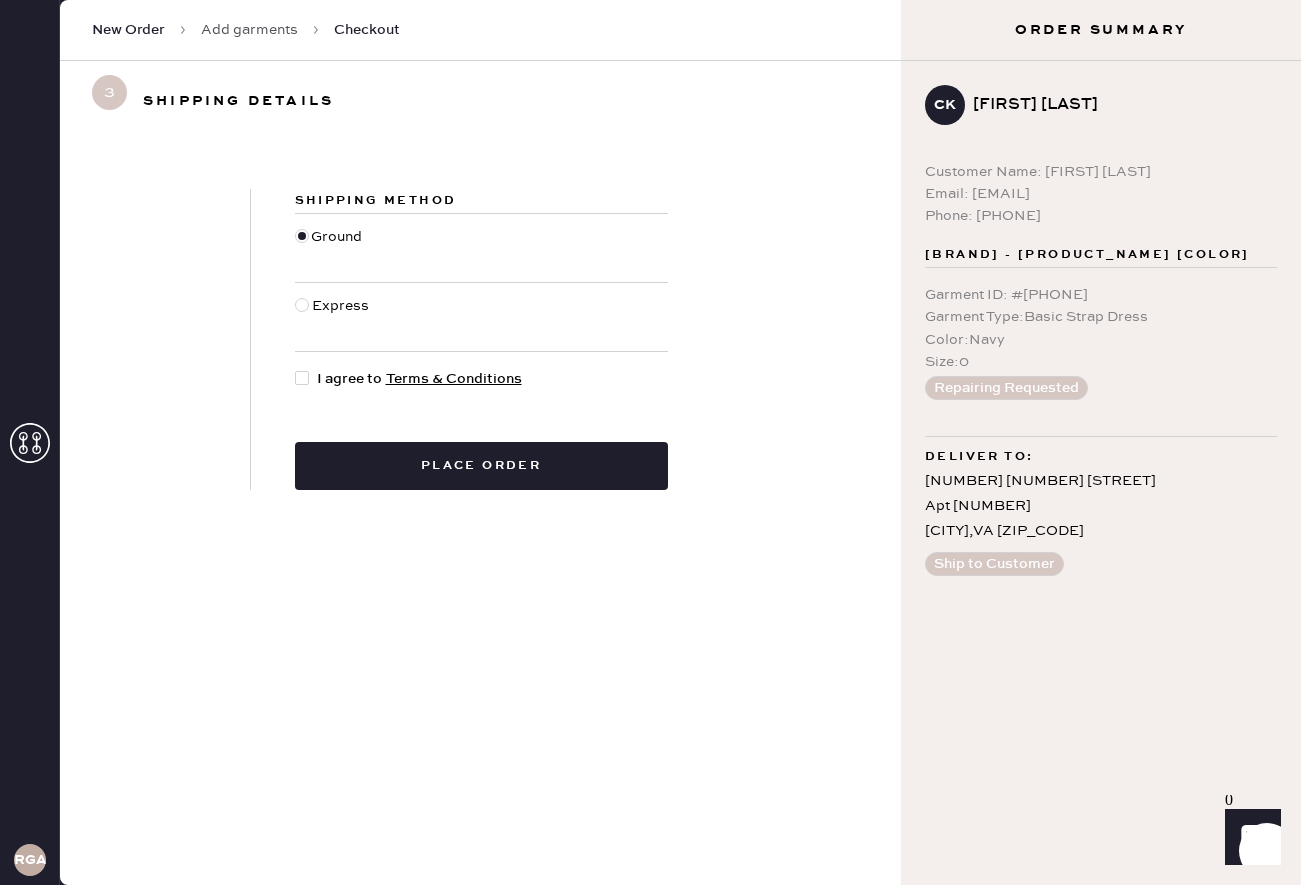 click at bounding box center (306, 379) 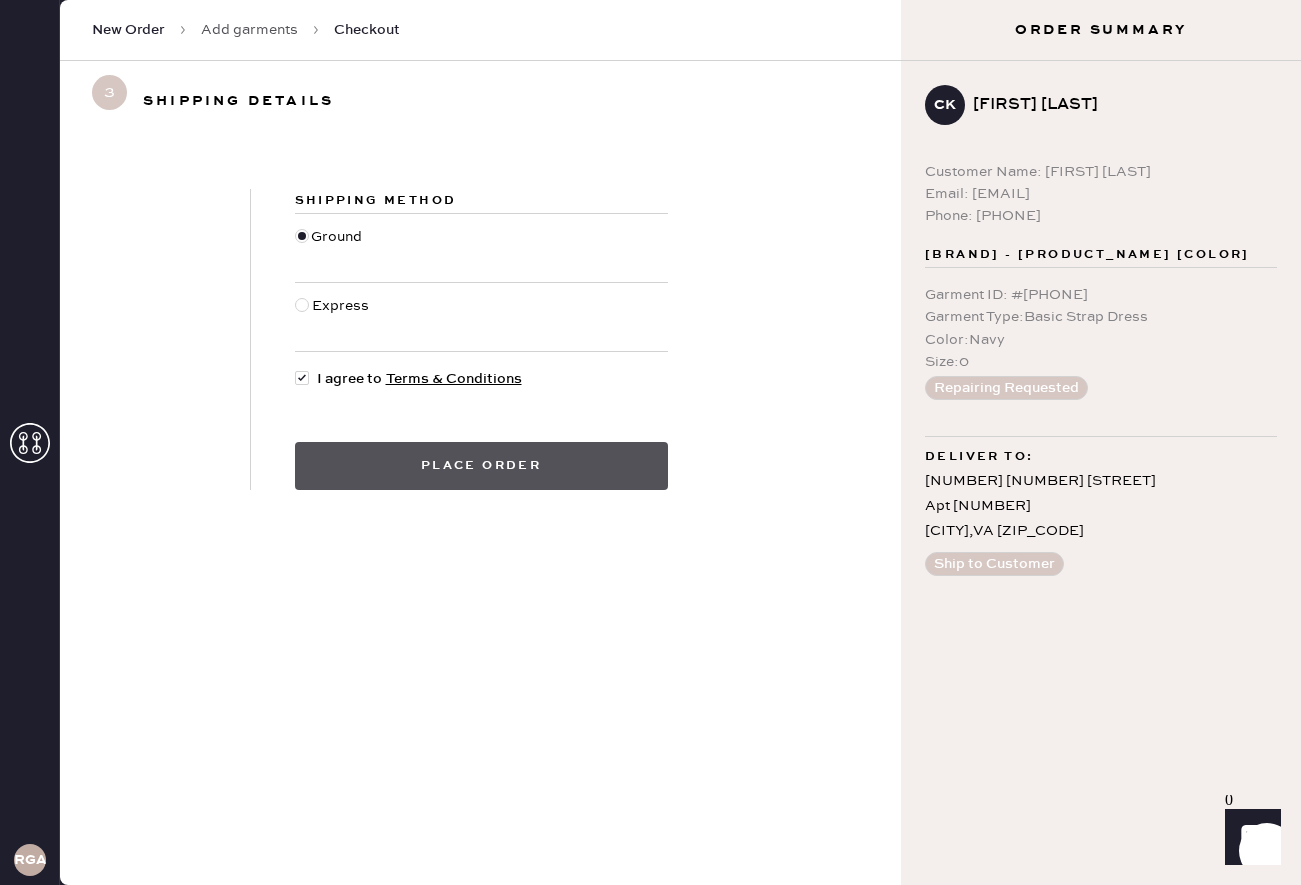 click on "Place order" at bounding box center [481, 466] 